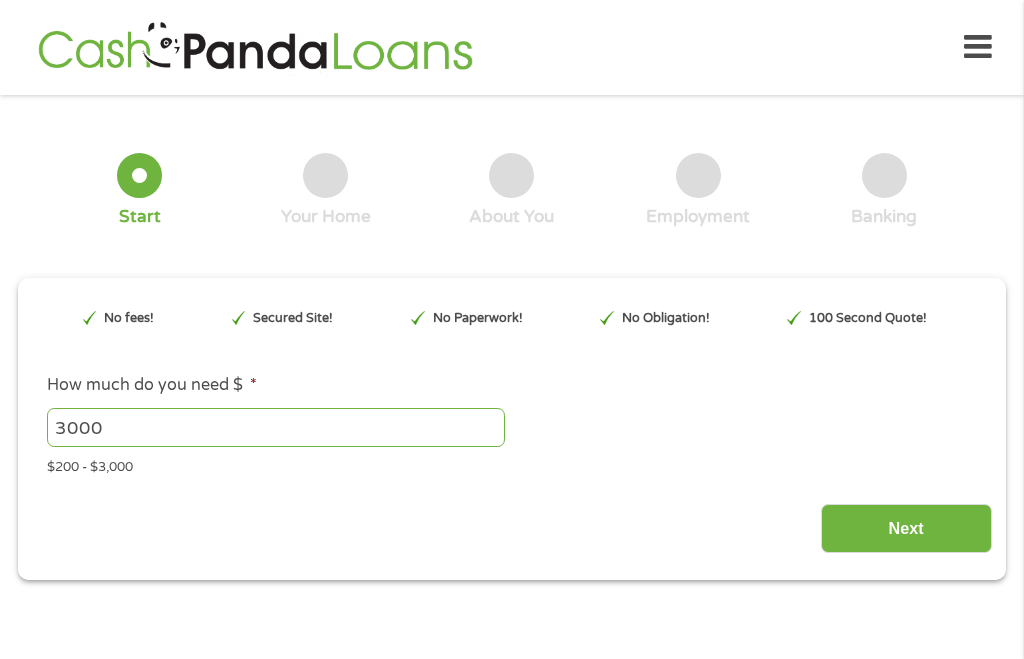 scroll, scrollTop: 0, scrollLeft: 0, axis: both 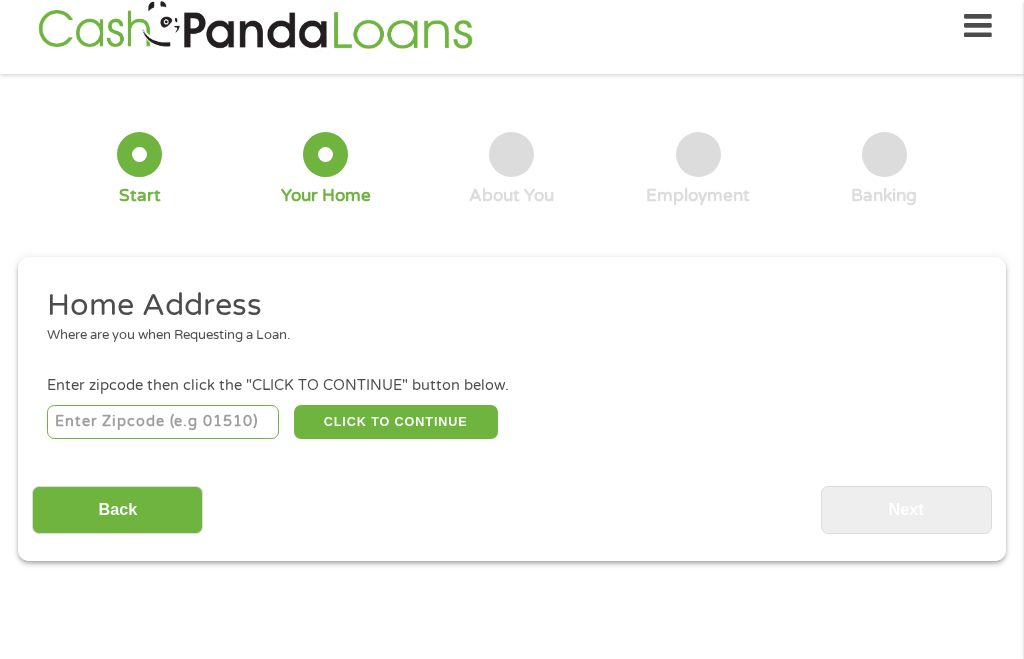 click at bounding box center [163, 422] 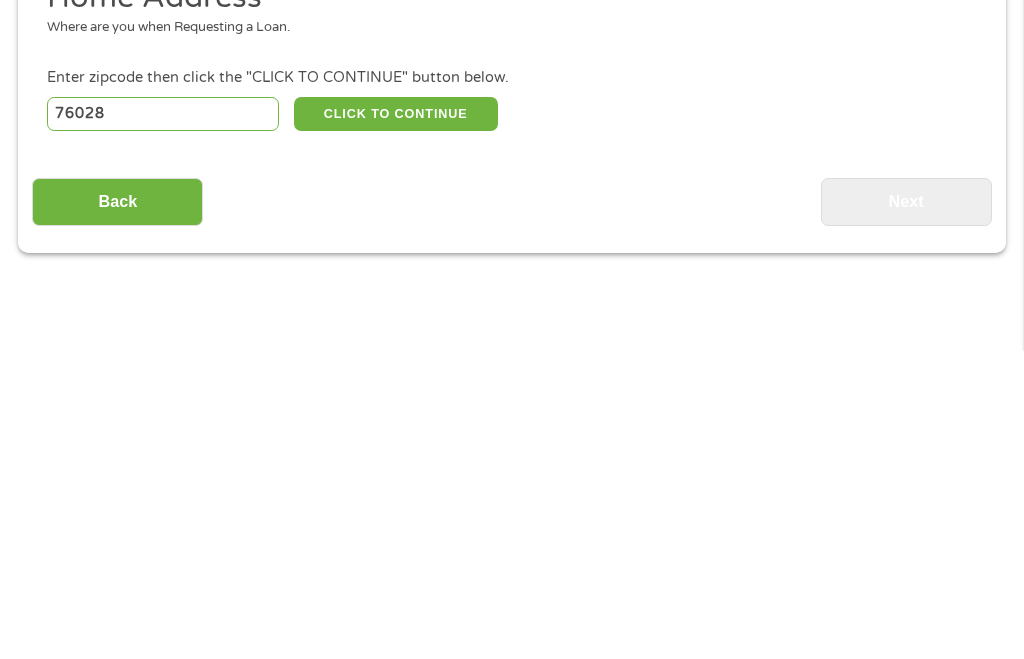 type on "76028" 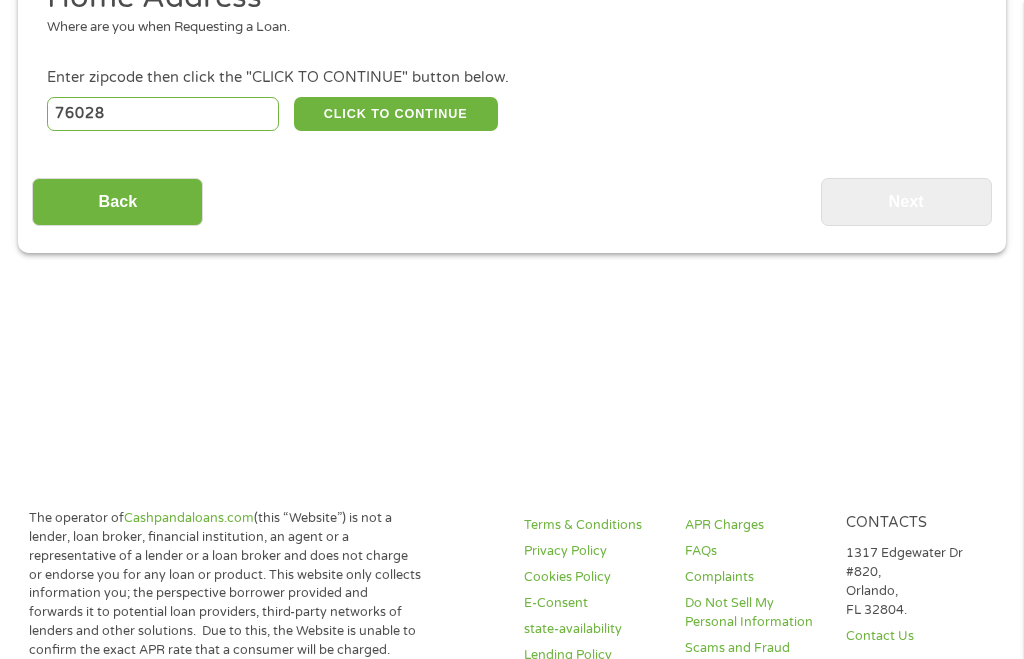 type on "76028" 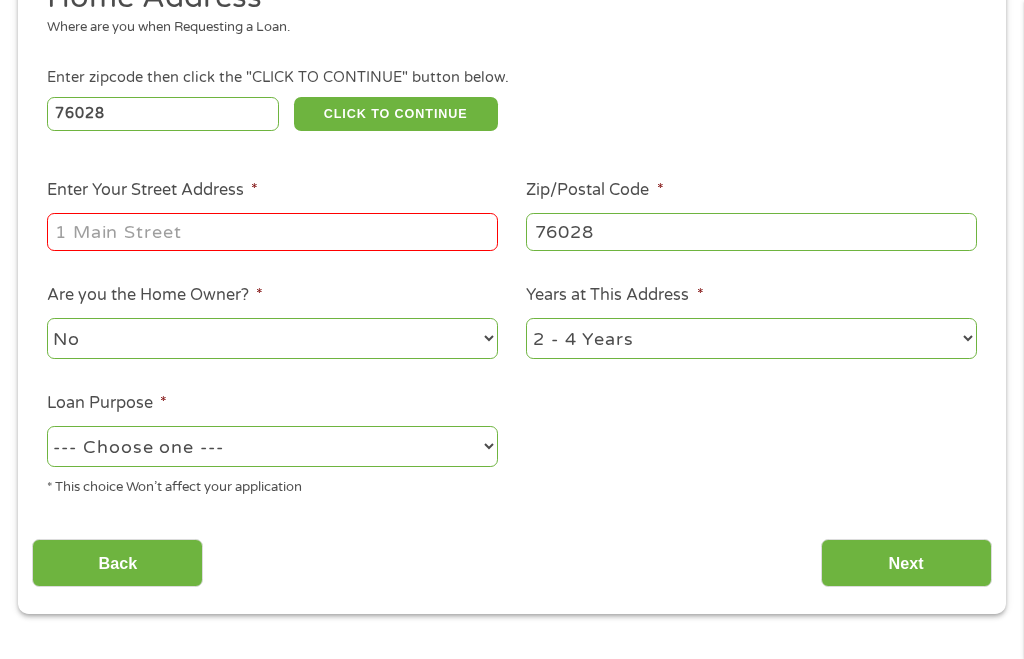 click on "Enter Your Street Address *" at bounding box center [272, 232] 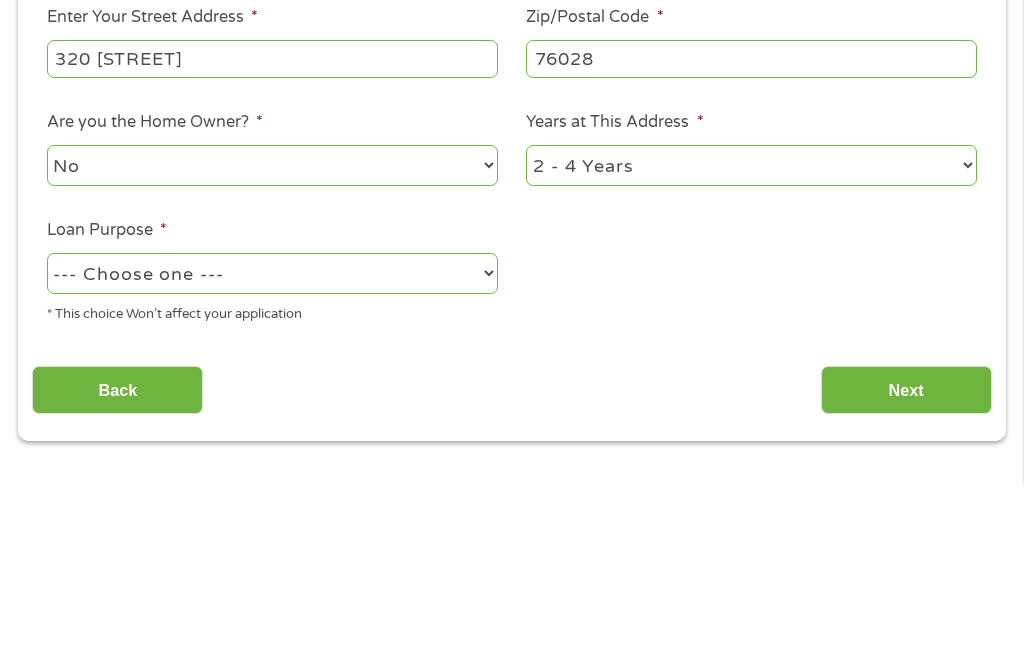 type on "320 [STREET]" 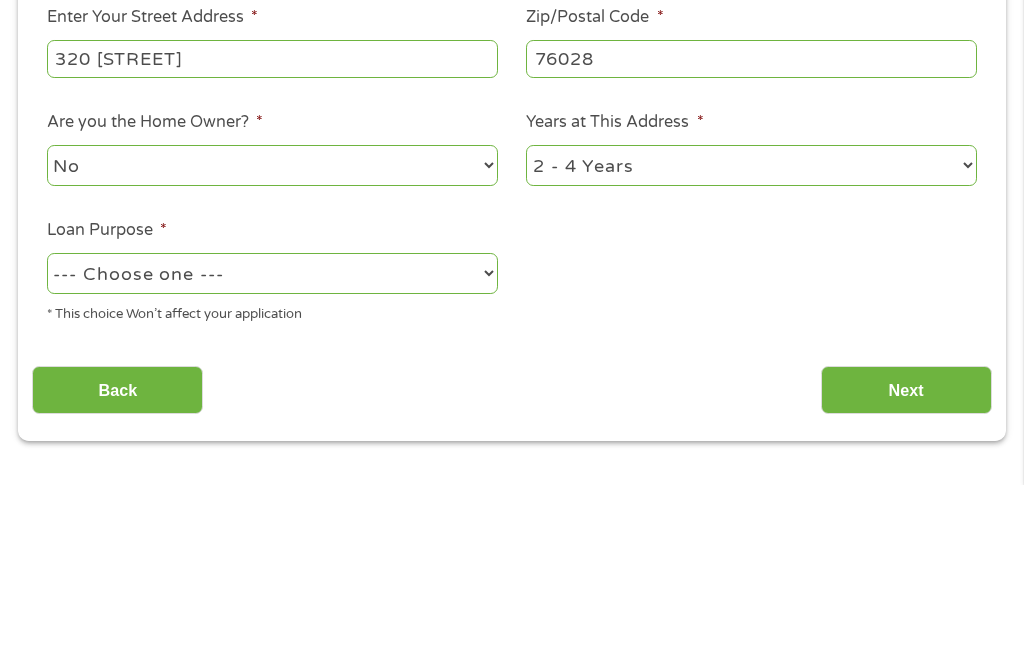 click on "1 Year or less 1 - 2 Years 2 - 4 Years Over 4 Years" at bounding box center (751, 339) 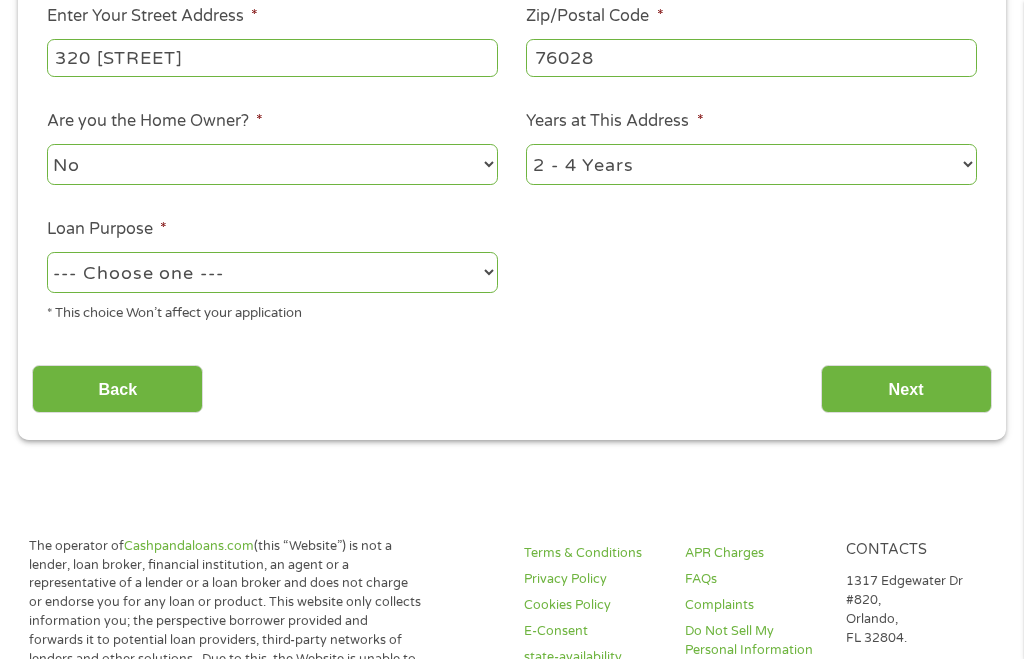 select on "12months" 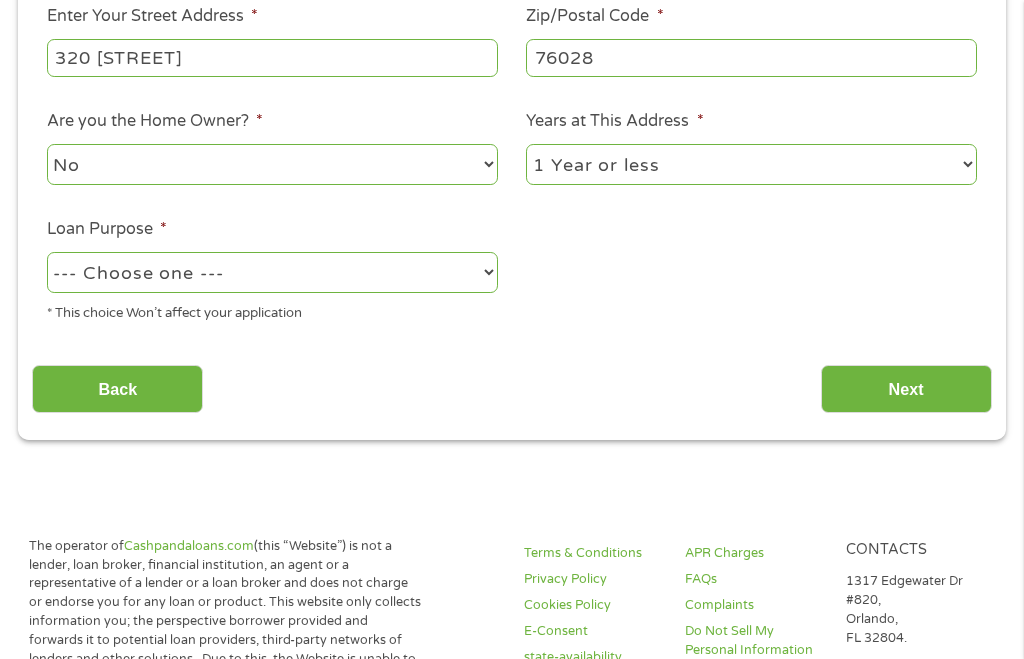 click on "--- Choose one --- Pay Bills Debt Consolidation Home Improvement Major Purchase Car Loan Short Term Cash Medical Expenses Other" at bounding box center (272, 272) 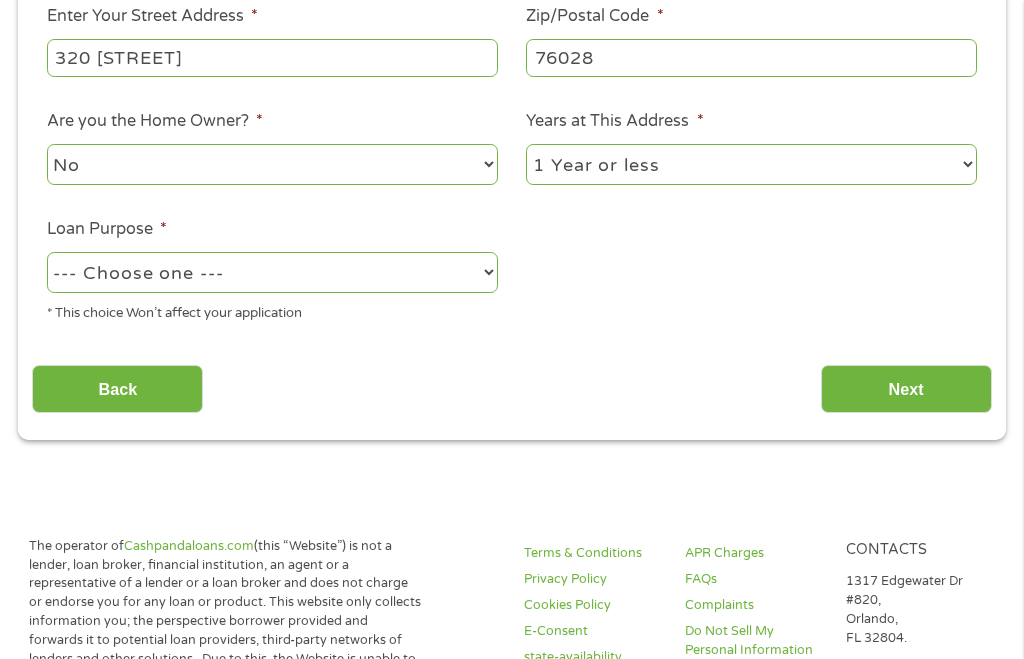 select on "paybills" 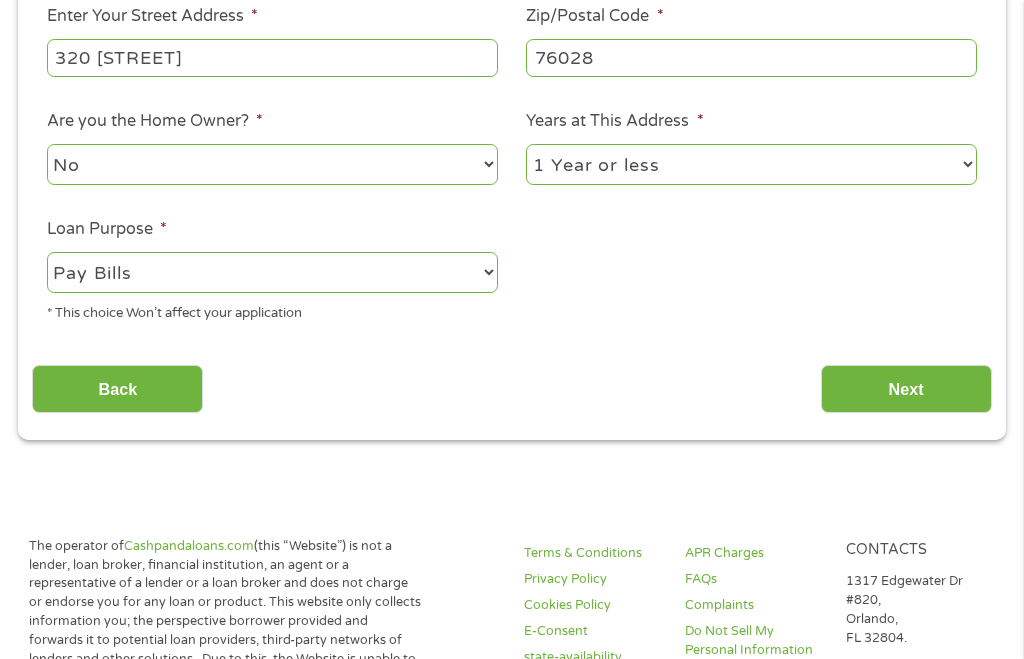 click on "Back" at bounding box center [117, 389] 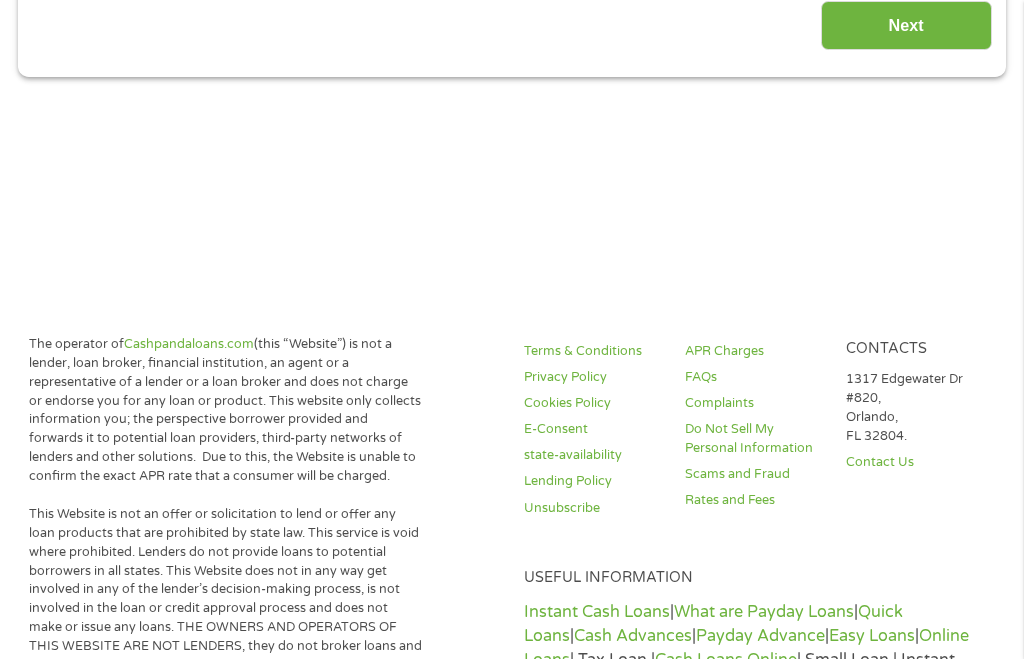 scroll, scrollTop: 8, scrollLeft: 8, axis: both 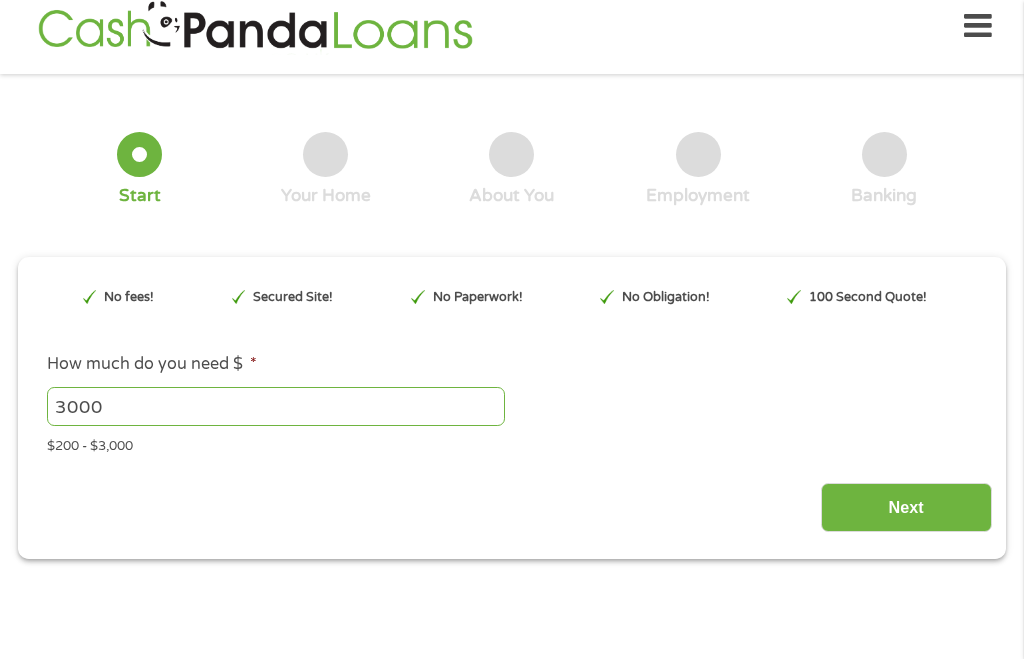 click on "Next" at bounding box center [906, 507] 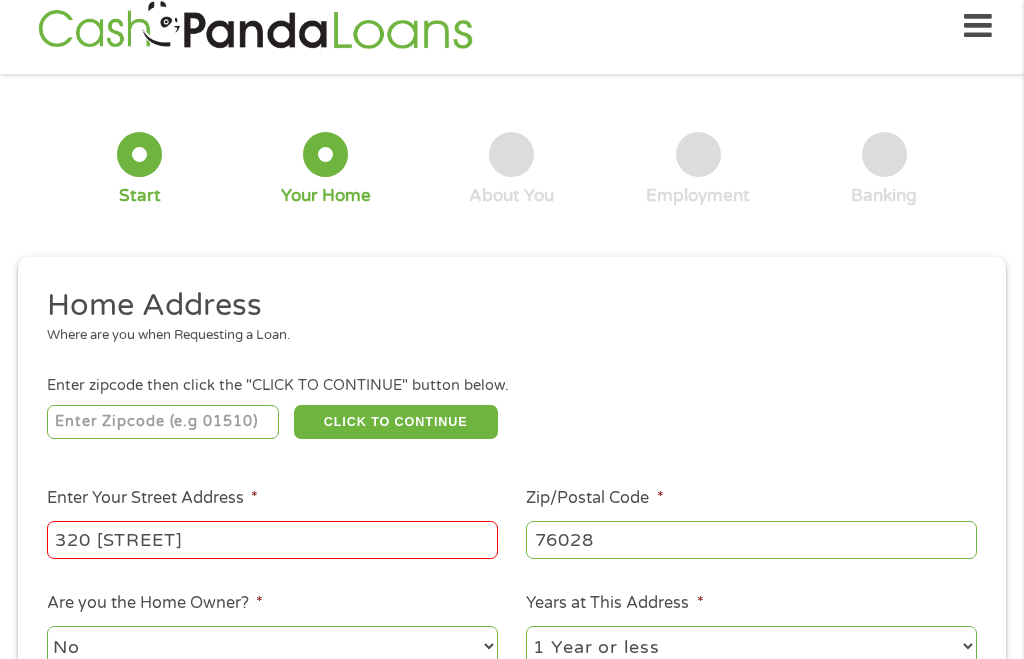 scroll, scrollTop: 8, scrollLeft: 8, axis: both 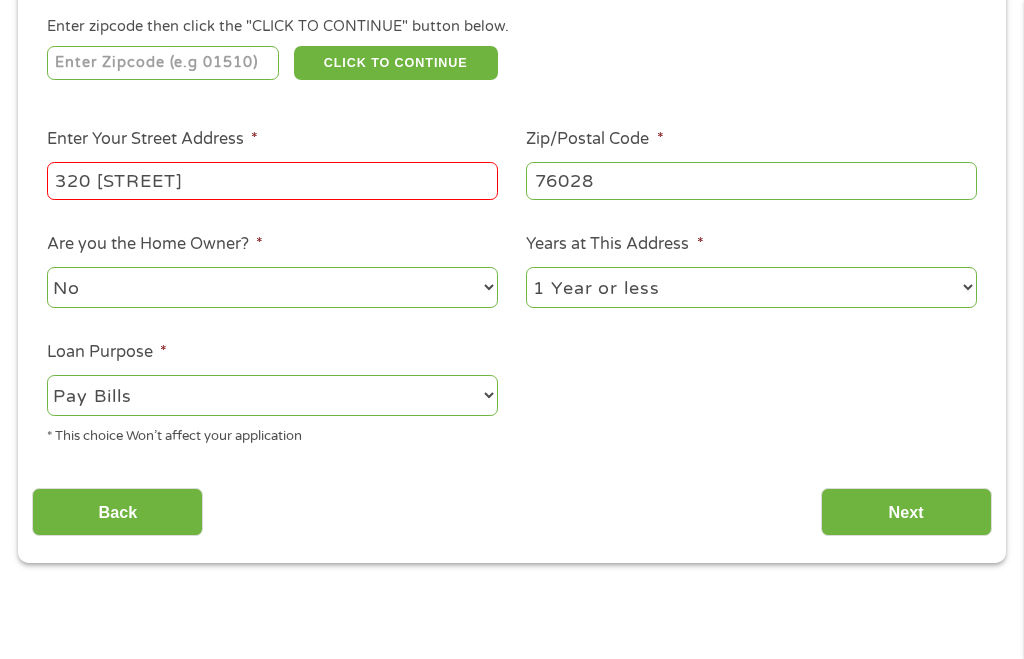 click on "Next" at bounding box center [906, 513] 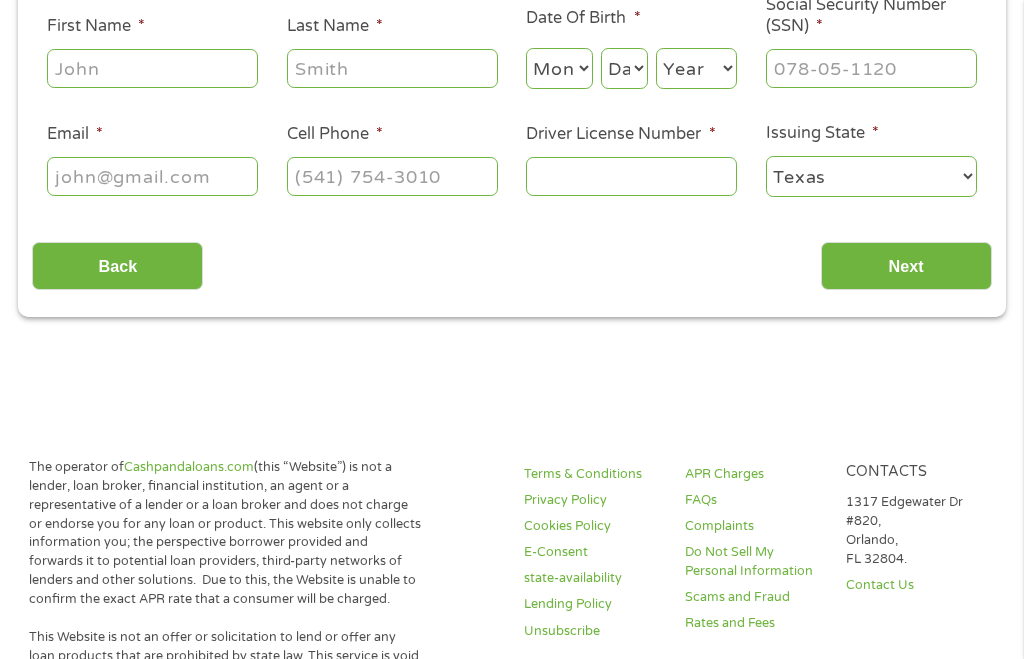 scroll, scrollTop: 264, scrollLeft: 0, axis: vertical 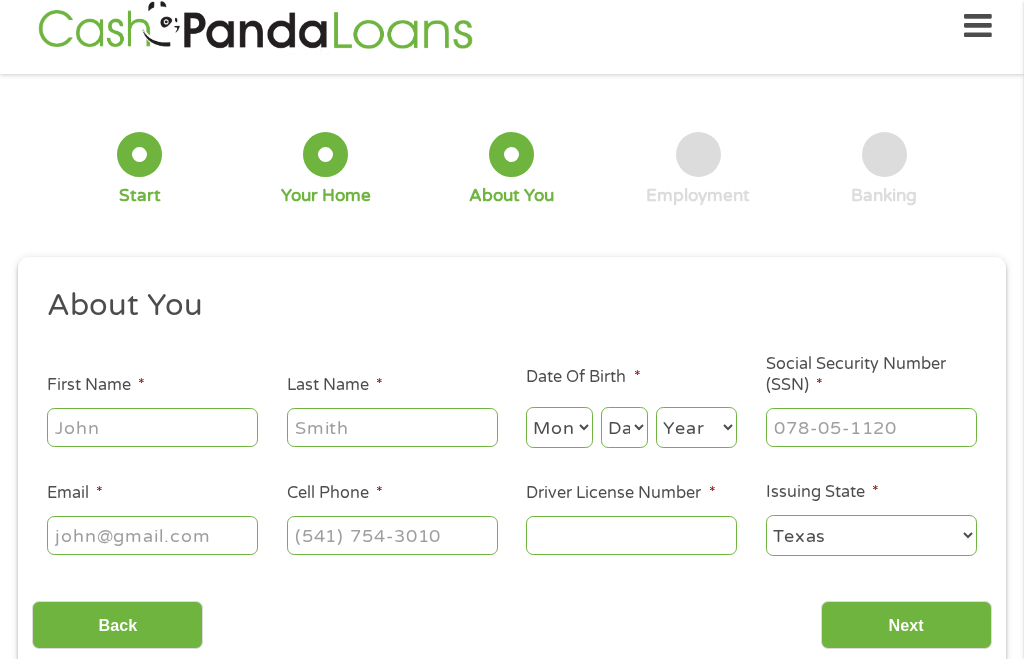 click on "First Name *" at bounding box center [152, 427] 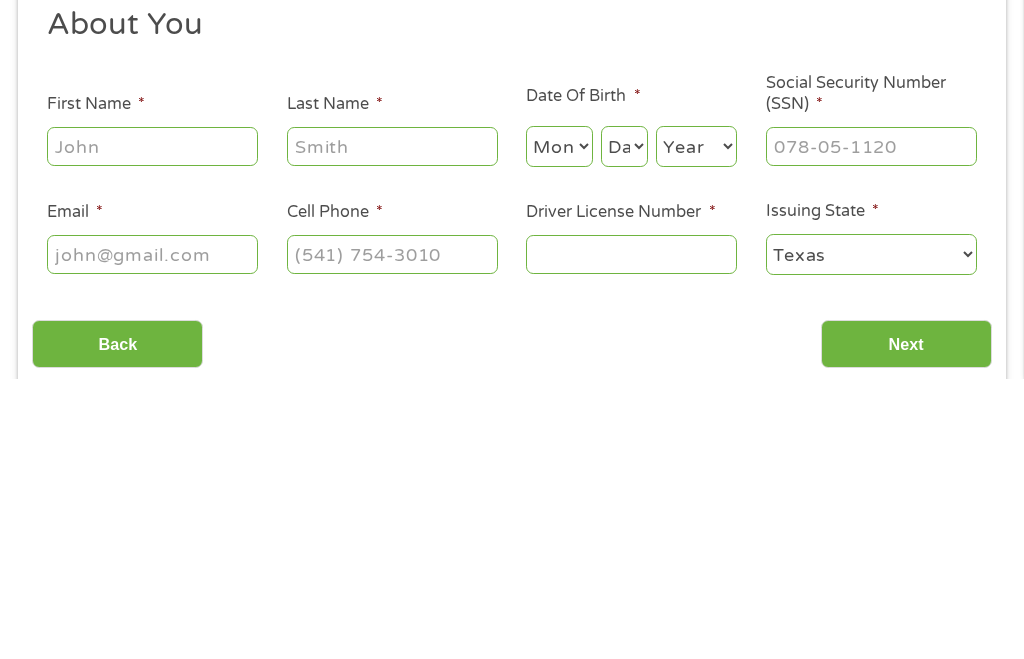 type on "[FIRST]" 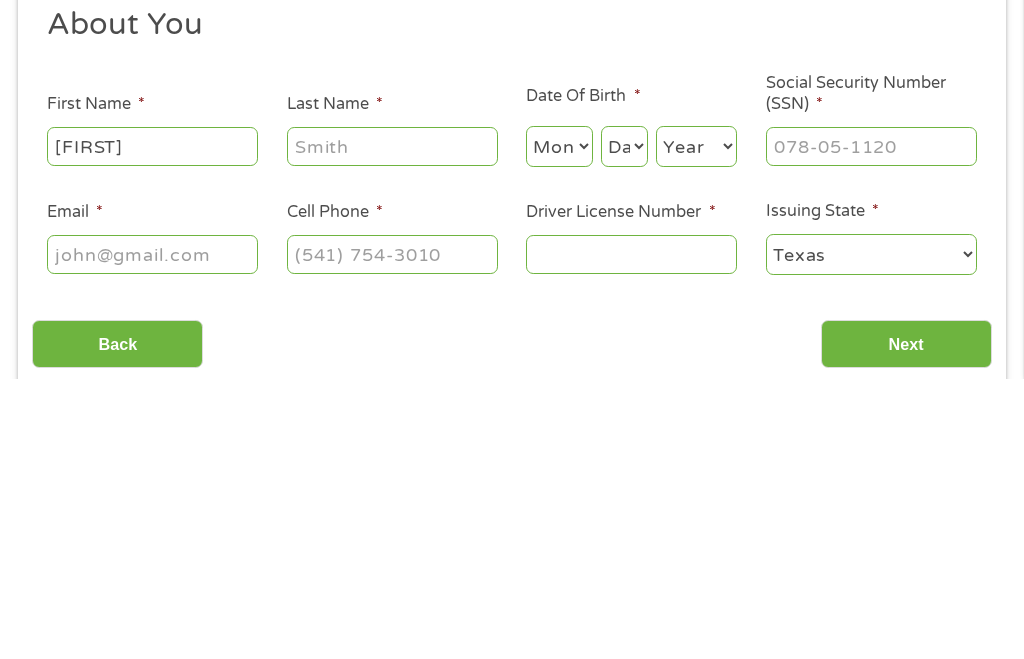 type on "[LAST]" 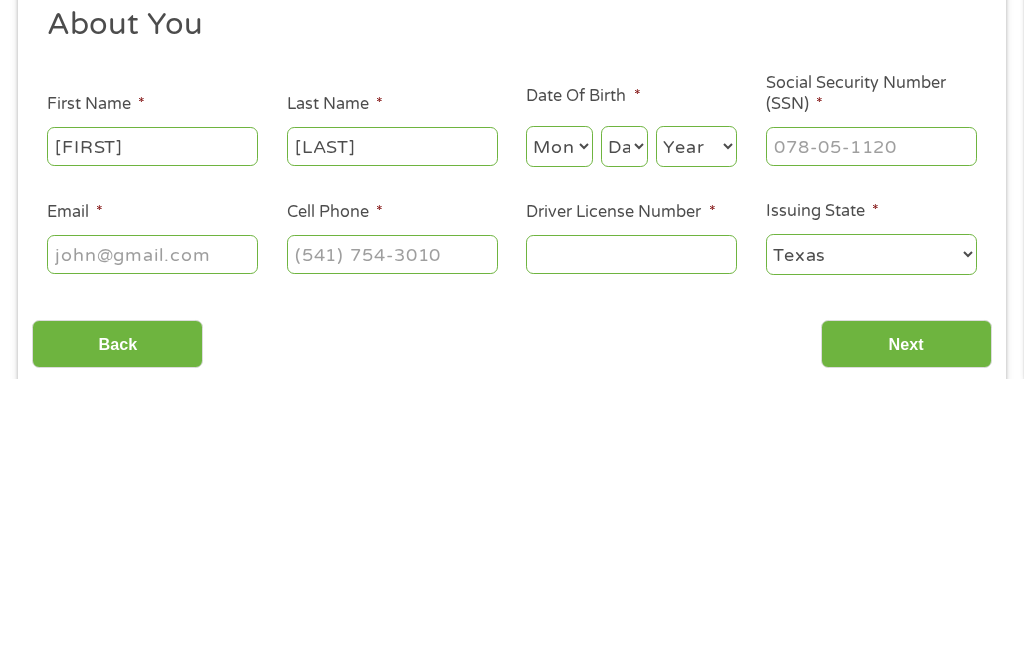 scroll, scrollTop: 302, scrollLeft: 0, axis: vertical 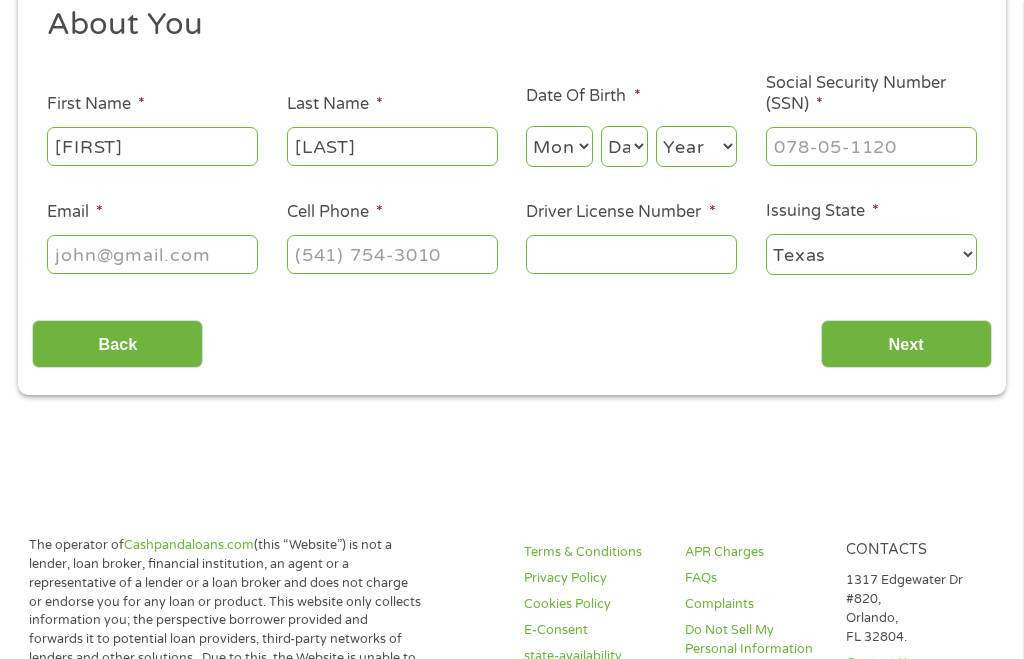 click on "Month 1 2 3 4 5 6 7 8 9 10 11 12" at bounding box center [559, 146] 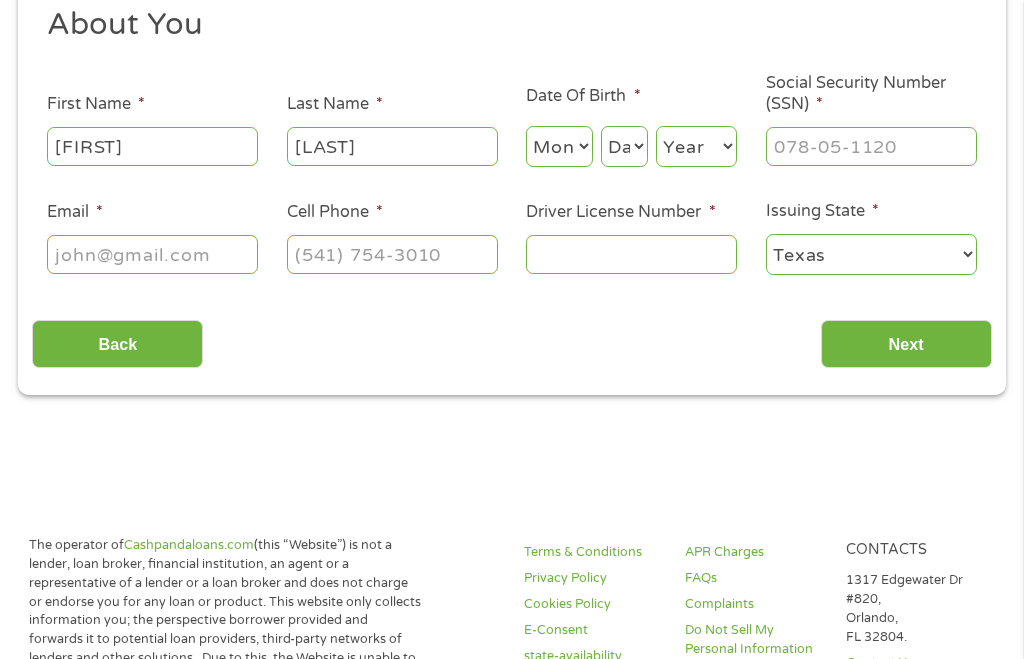select on "1" 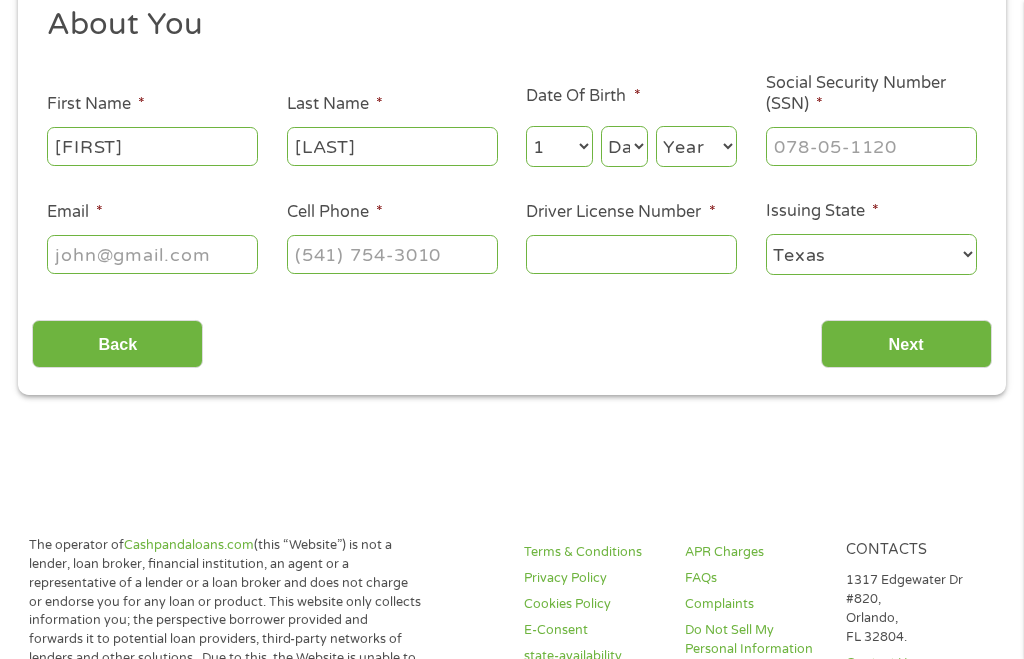 click on "Day 1 2 3 4 5 6 7 8 9 10 11 12 13 14 15 16 17 18 19 20 21 22 23 24 25 26 27 28 29 30 31" at bounding box center (624, 146) 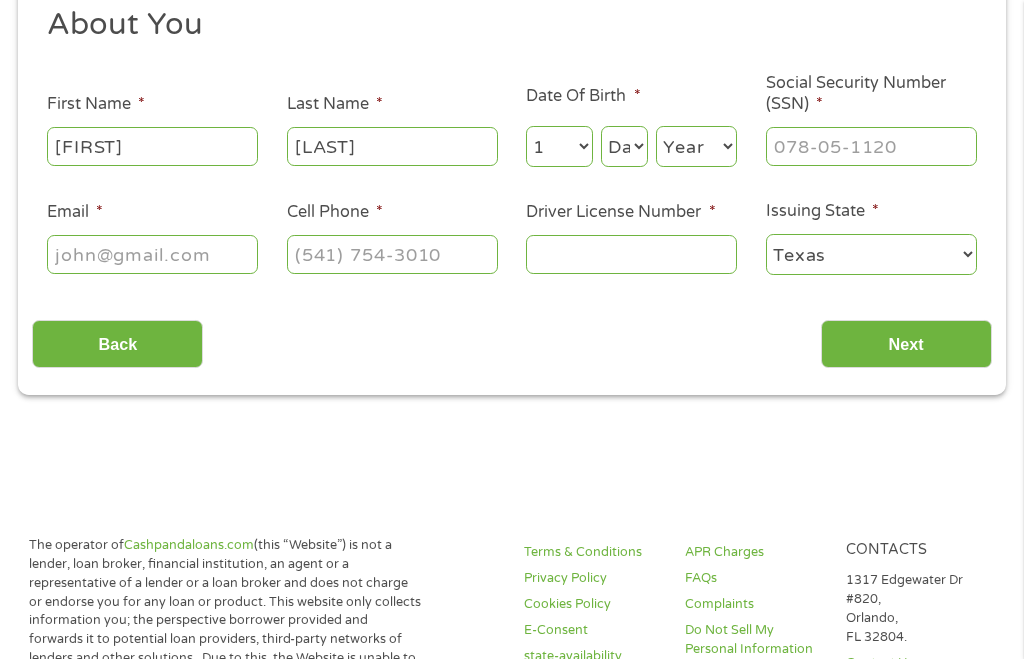 select on "16" 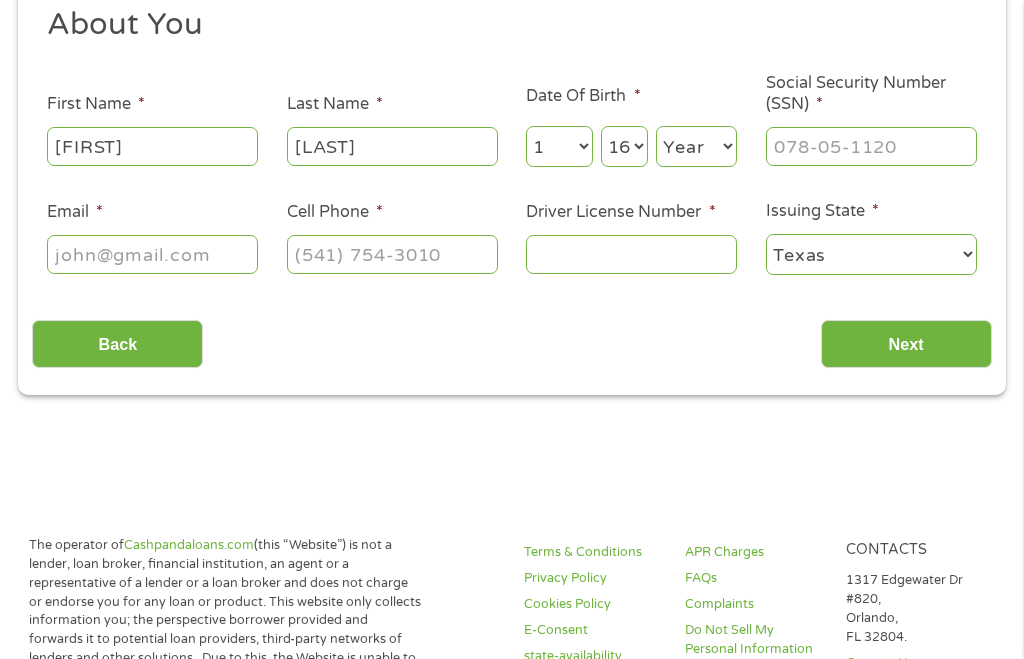 click on "Year 2007 2006 2005 2004 2003 2002 2001 2000 1999 1998 1997 1996 1995 1994 1993 1992 1991 1990 1989 1988 1987 1986 1985 1984 1983 1982 1981 1980 1979 1978 1977 1976 1975 1974 1973 1972 1971 1970 1969 1968 1967 1966 1965 1964 1963 1962 1961 1960 1959 1958 1957 1956 1955 1954 1953 1952 1951 1950 1949 1948 1947 1946 1945 1944 1943 1942 1941 1940 1939 1938 1937 1936 1935 1934 1933 1932 1931 1930 1929 1928 1927 1926 1925 1924 1923 1922 1921 1920" at bounding box center (696, 146) 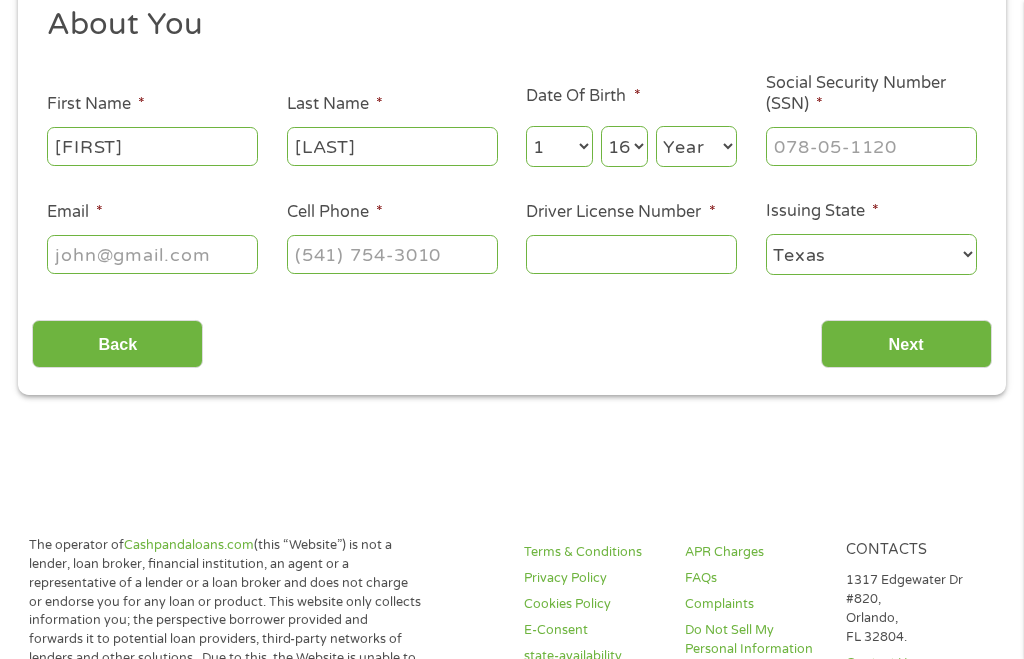 click on "Month 1 2 3 4 5 6 7 8 9 10 11 12" at bounding box center (559, 146) 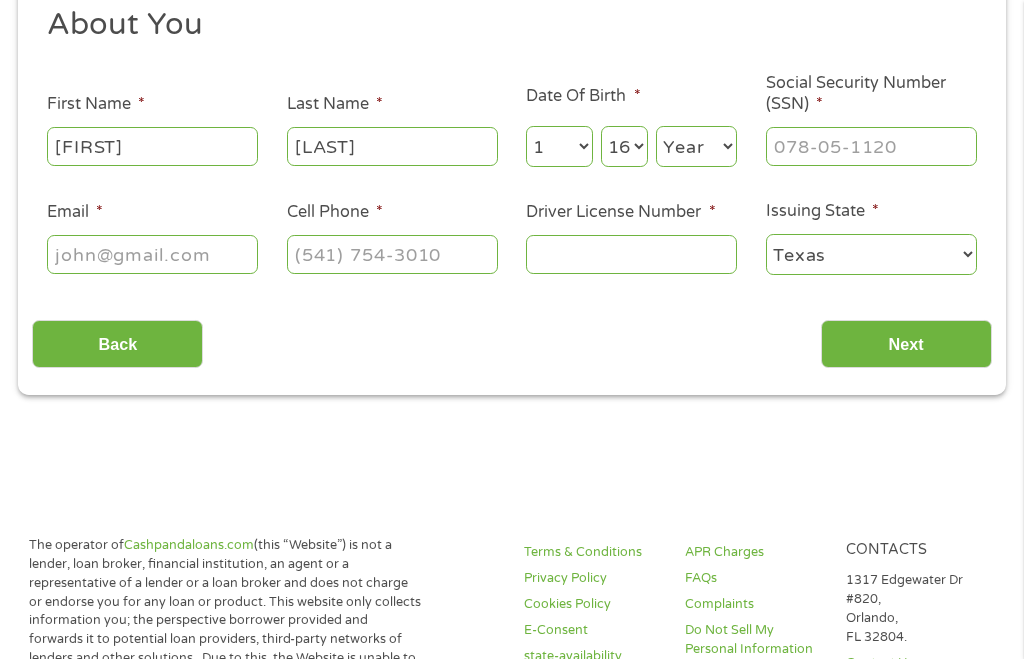 click on "Year 2007 2006 2005 2004 2003 2002 2001 2000 1999 1998 1997 1996 1995 1994 1993 1992 1991 1990 1989 1988 1987 1986 1985 1984 1983 1982 1981 1980 1979 1978 1977 1976 1975 1974 1973 1972 1971 1970 1969 1968 1967 1966 1965 1964 1963 1962 1961 1960 1959 1958 1957 1956 1955 1954 1953 1952 1951 1950 1949 1948 1947 1946 1945 1944 1943 1942 1941 1940 1939 1938 1937 1936 1935 1934 1933 1932 1931 1930 1929 1928 1927 1926 1925 1924 1923 1922 1921 1920" at bounding box center [696, 146] 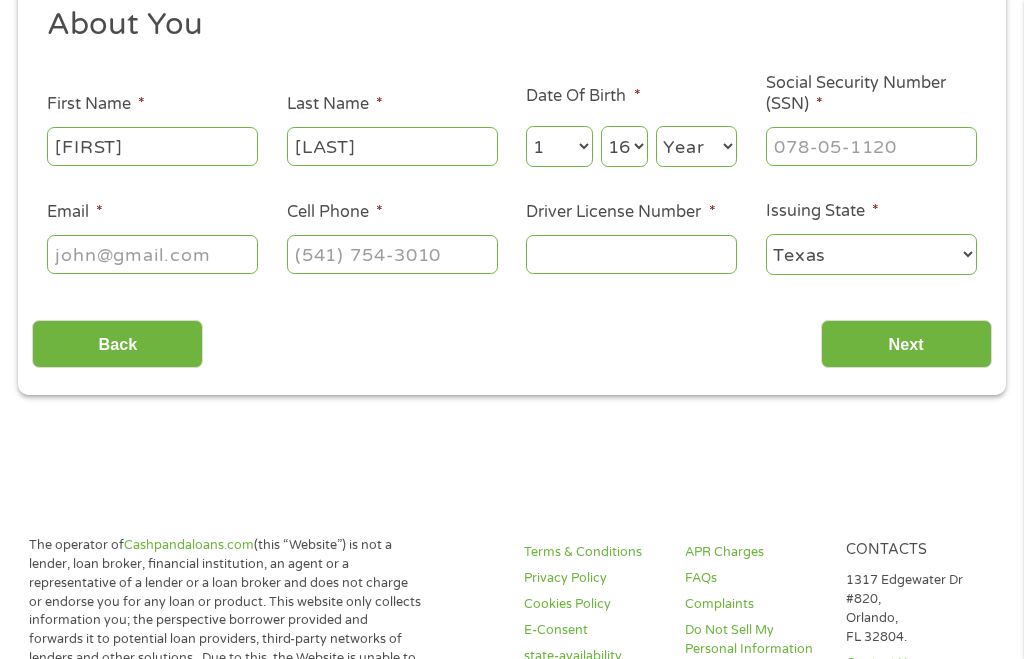 select on "1942" 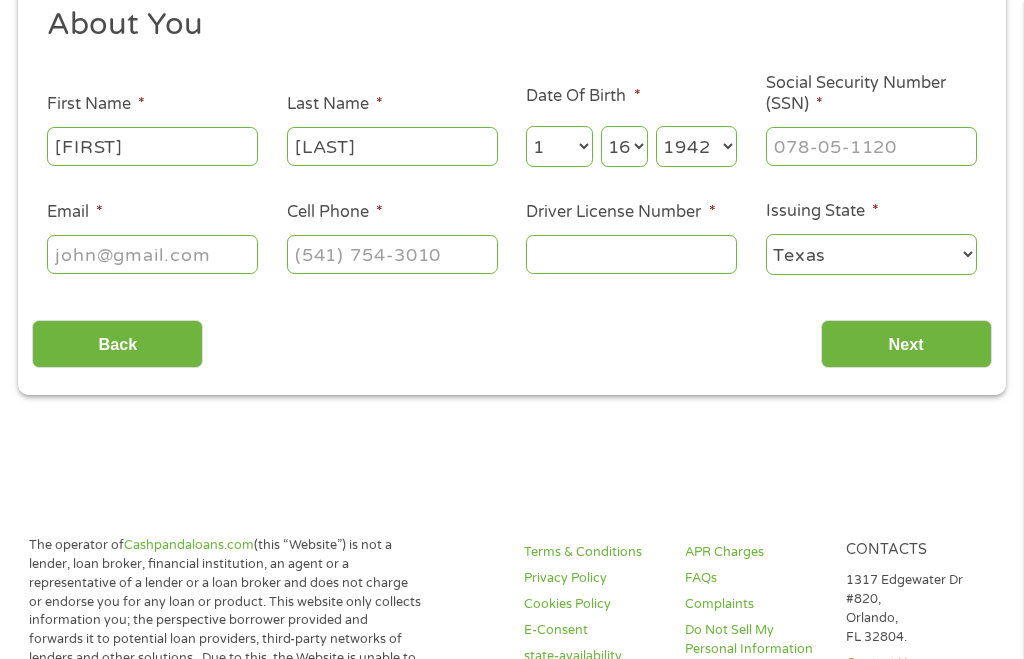 click on "Social Security Number (SSN) *" at bounding box center [871, 146] 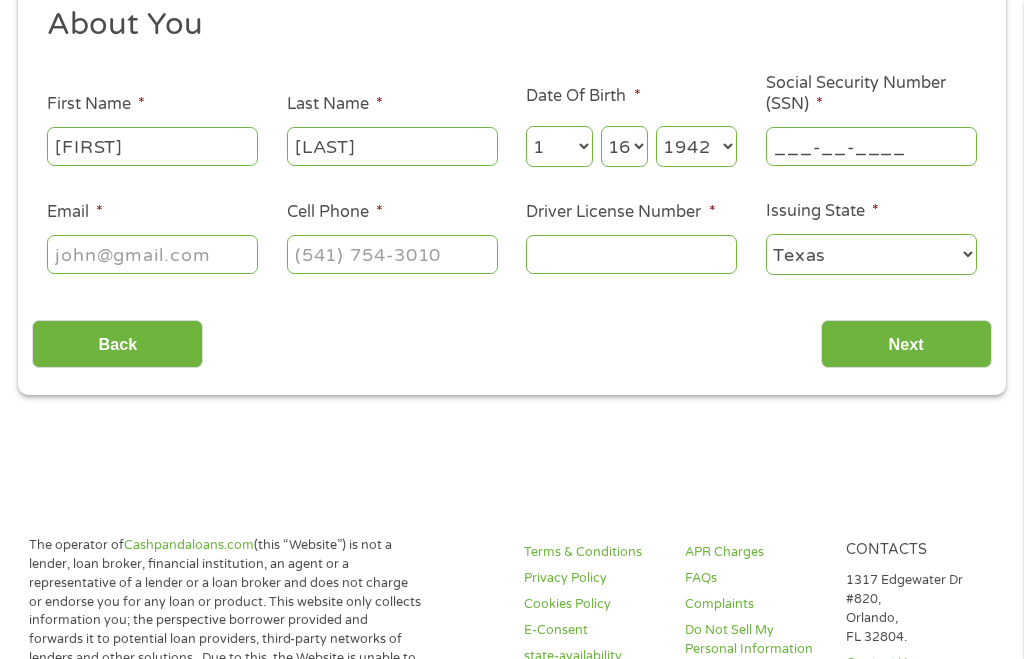 scroll, scrollTop: 301, scrollLeft: 0, axis: vertical 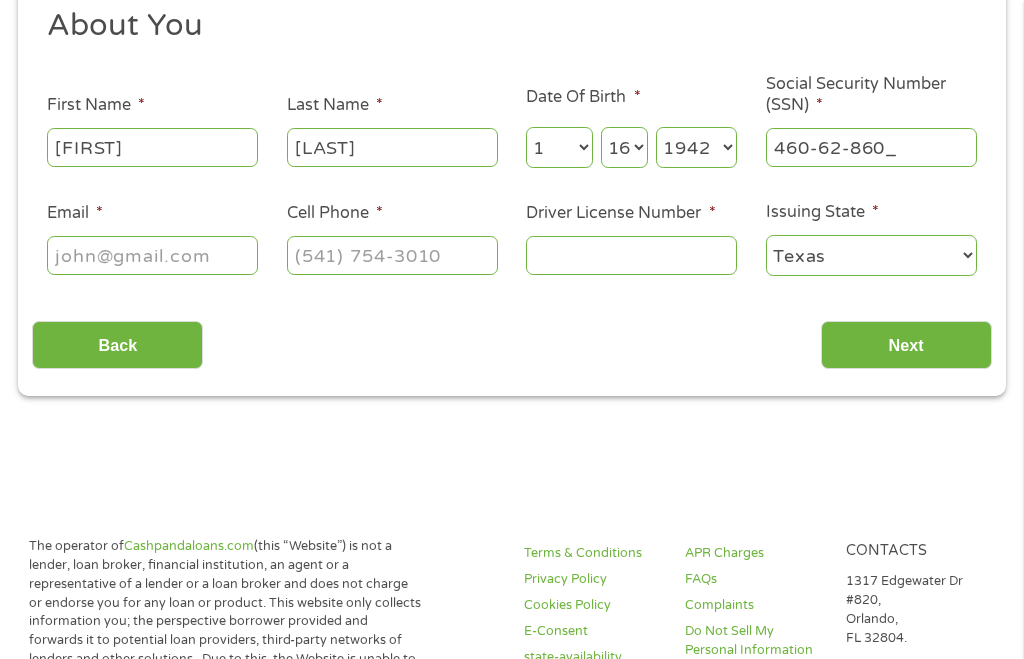 type on "460-62-8605" 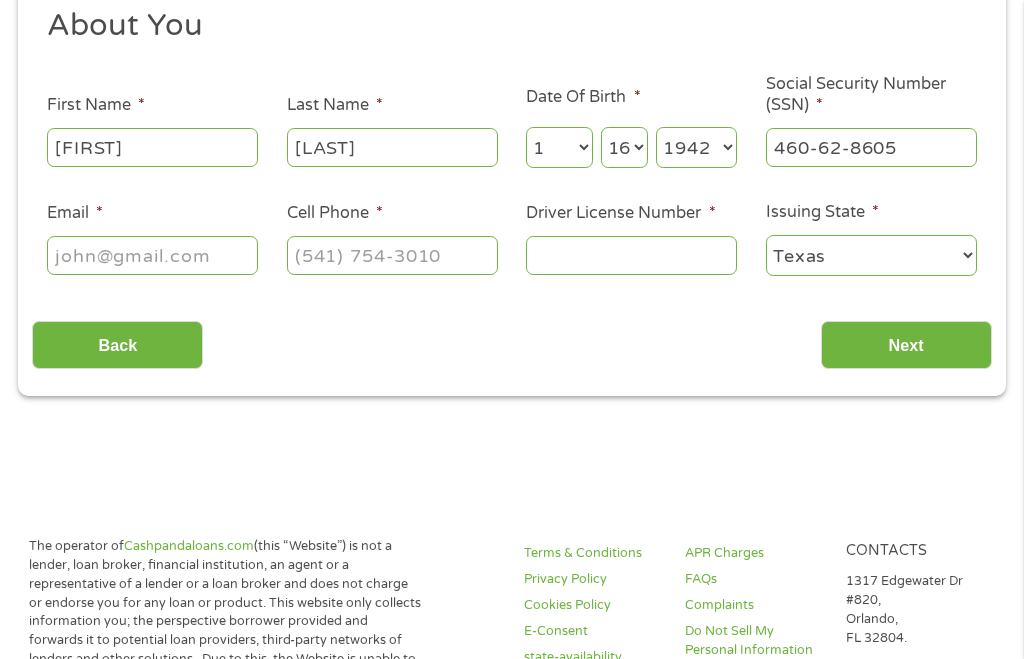 click on "Email *" at bounding box center [152, 255] 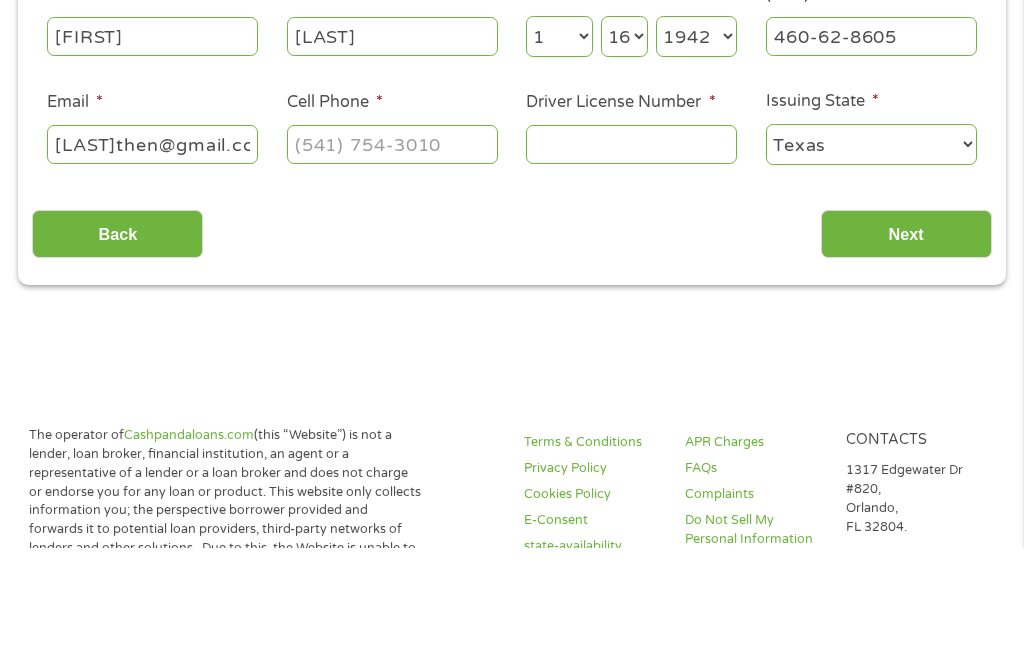 type on "[LAST]then@gmail.com" 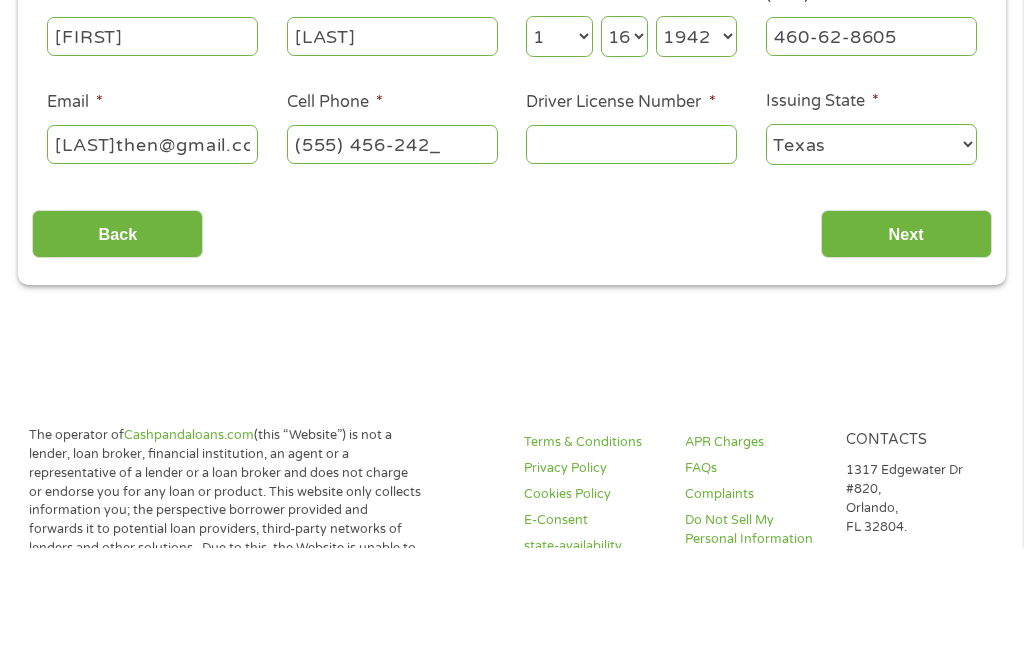 type on "(555) 456-2421" 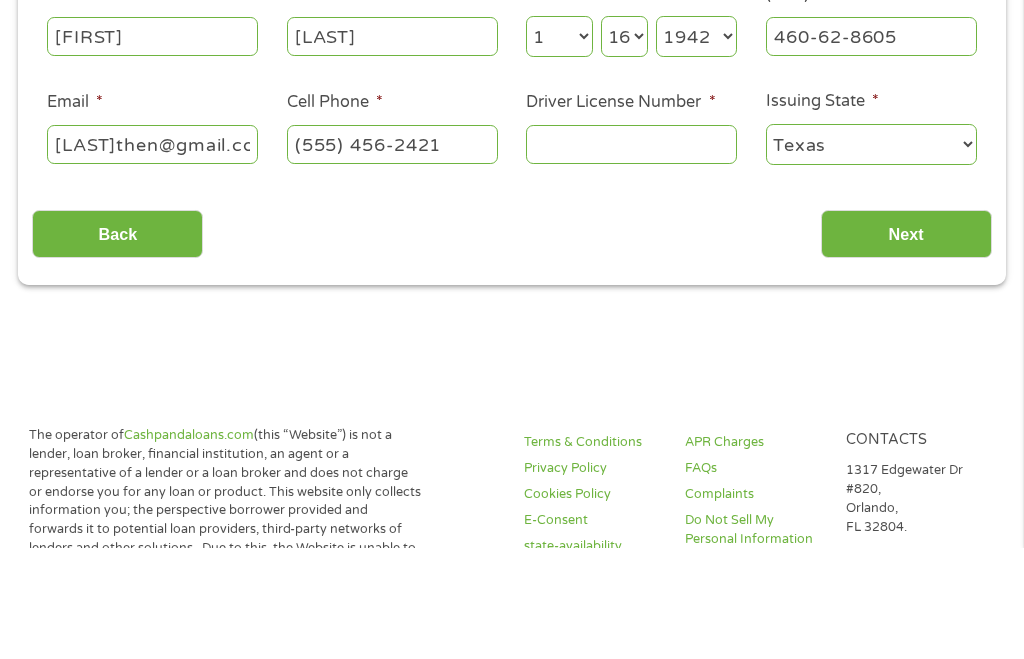 click on "Driver License Number *" at bounding box center [631, 255] 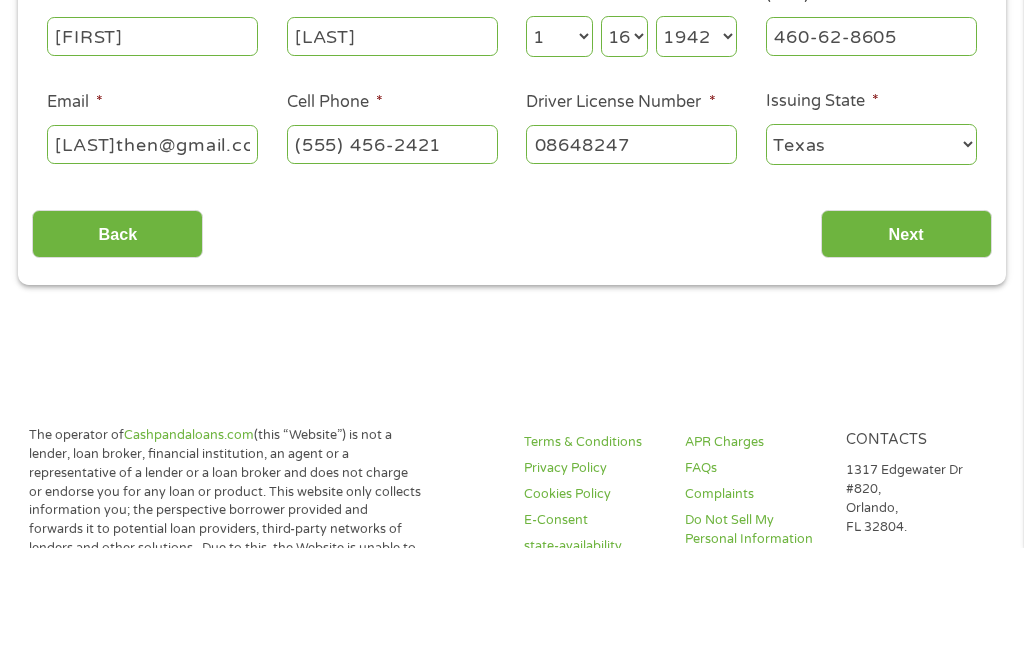 type on "08648247" 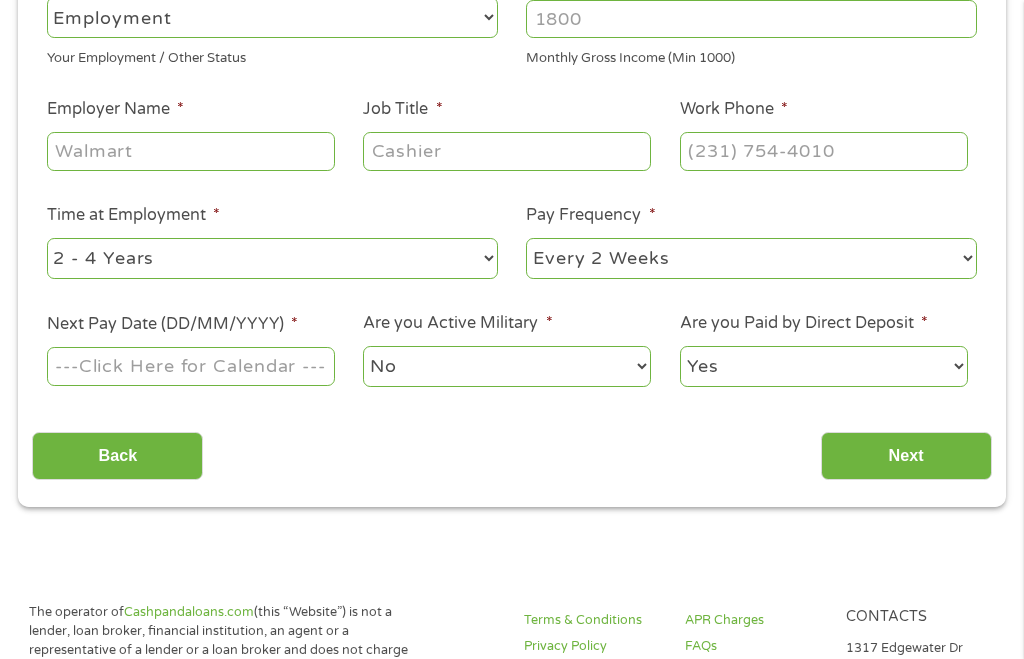 scroll, scrollTop: 8, scrollLeft: 8, axis: both 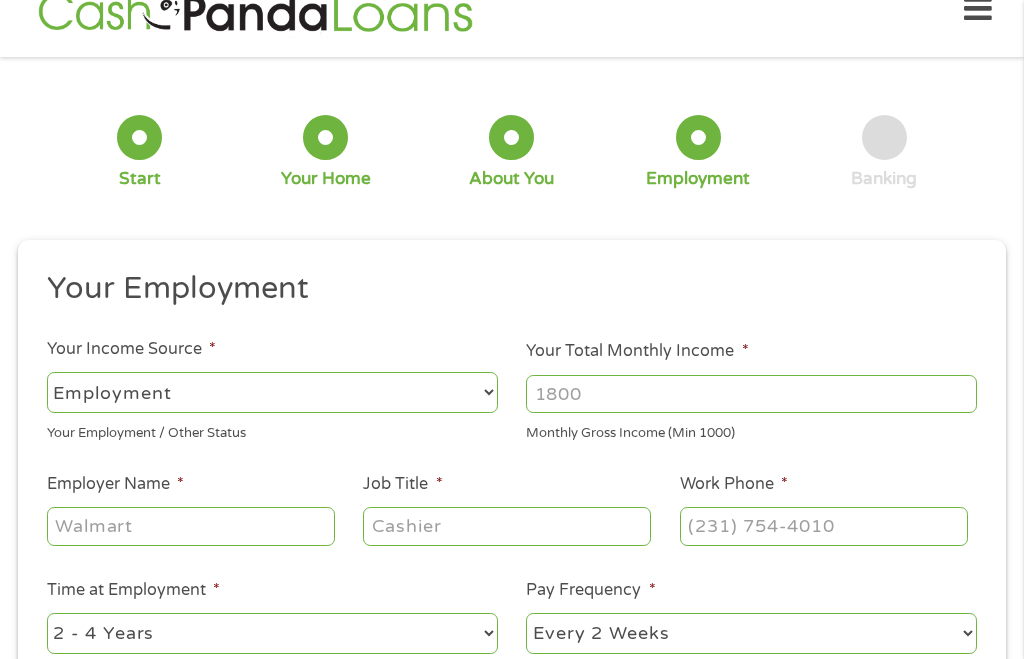 click on "--- Choose one --- Employment Self Employed Benefits" at bounding box center (272, 393) 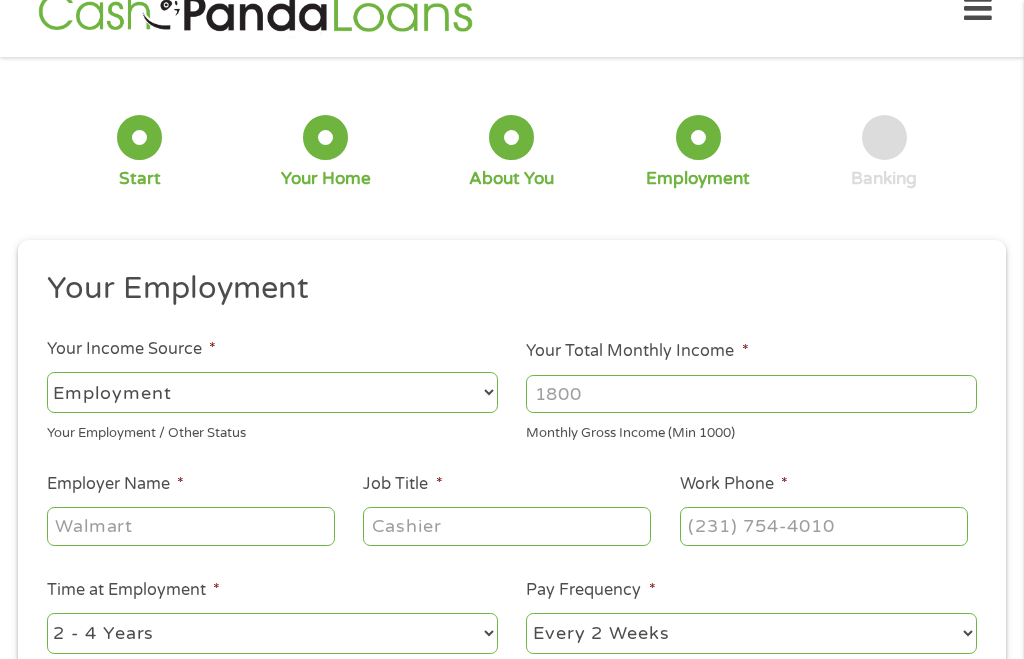 select on "benefits" 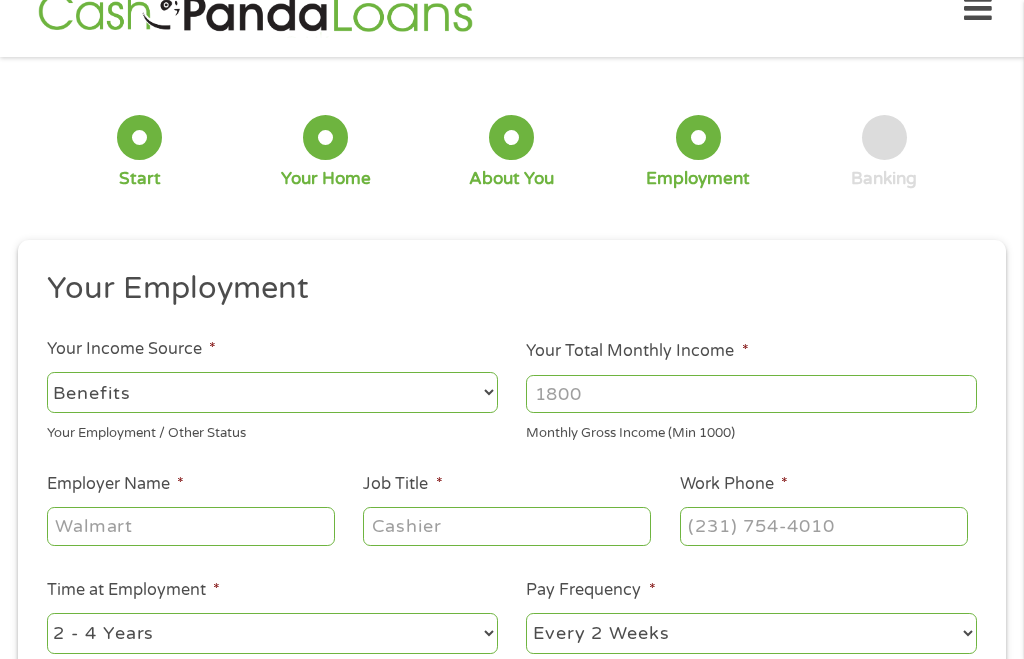 type on "Other" 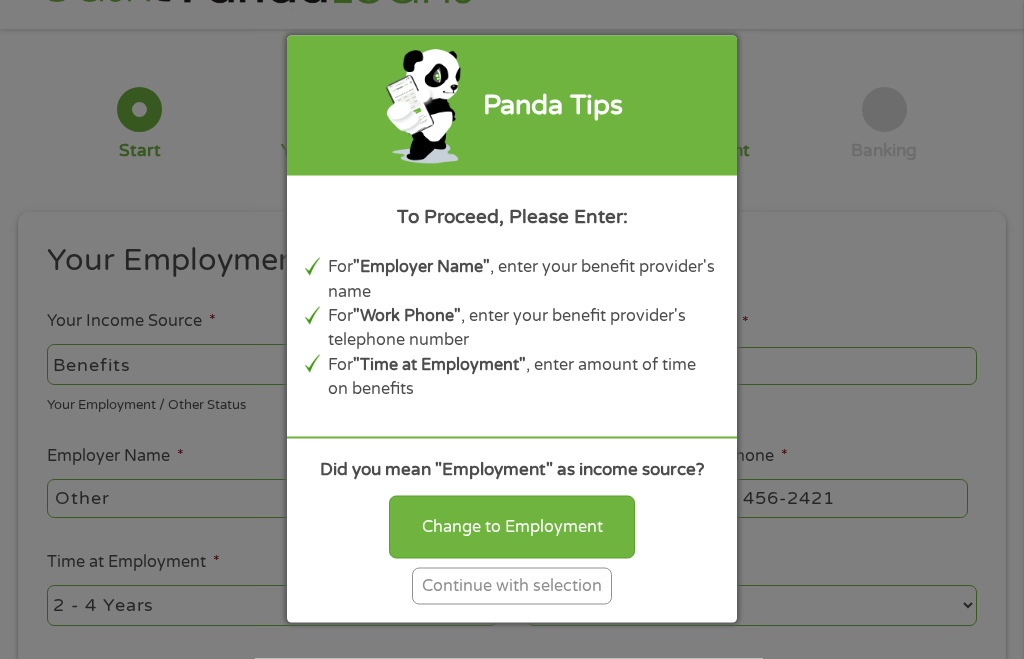 scroll, scrollTop: 66, scrollLeft: 0, axis: vertical 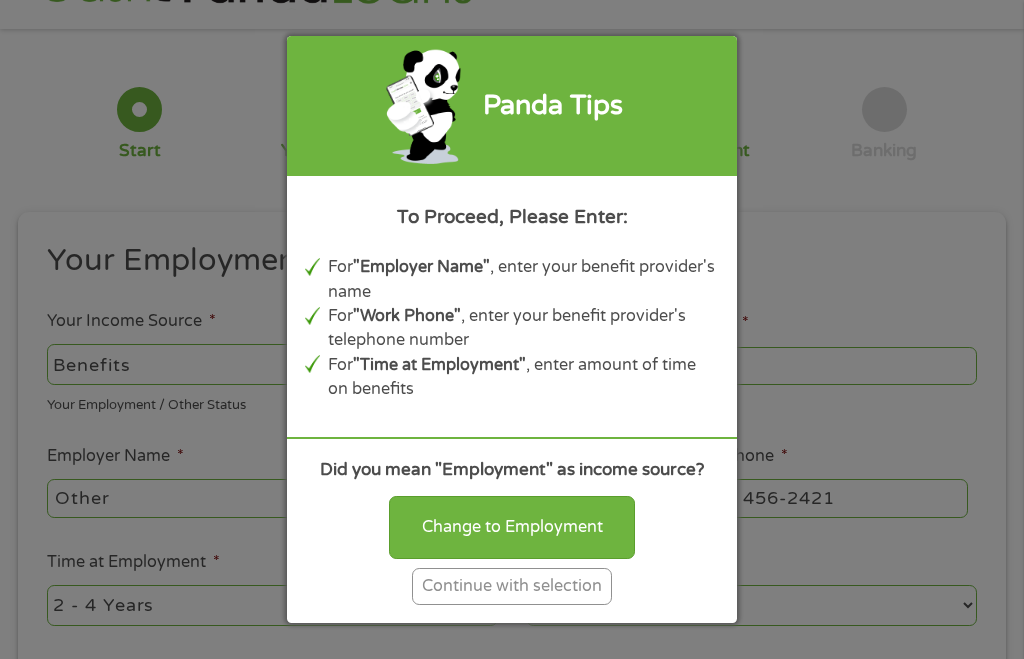 click on "Change to Employment" at bounding box center (512, 527) 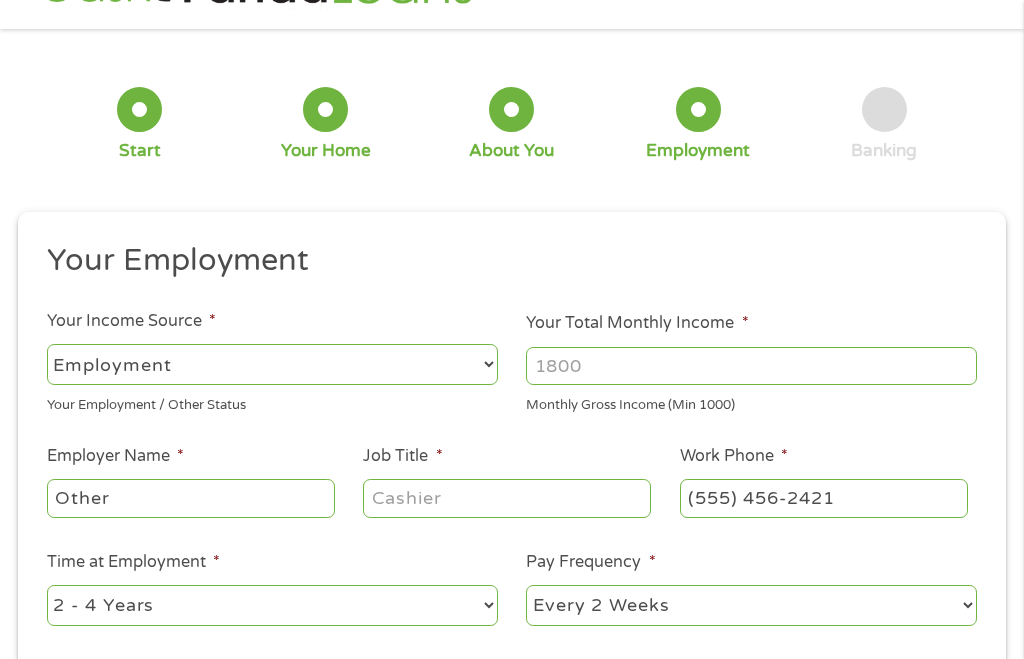click on "Your Total Monthly Income *" at bounding box center [751, 366] 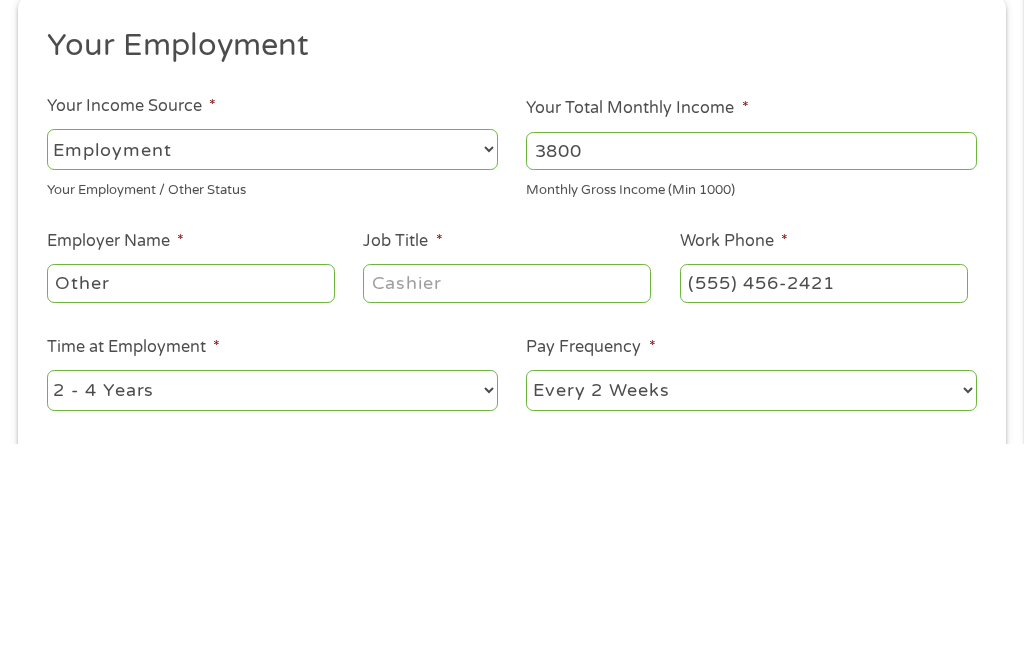 type on "3800" 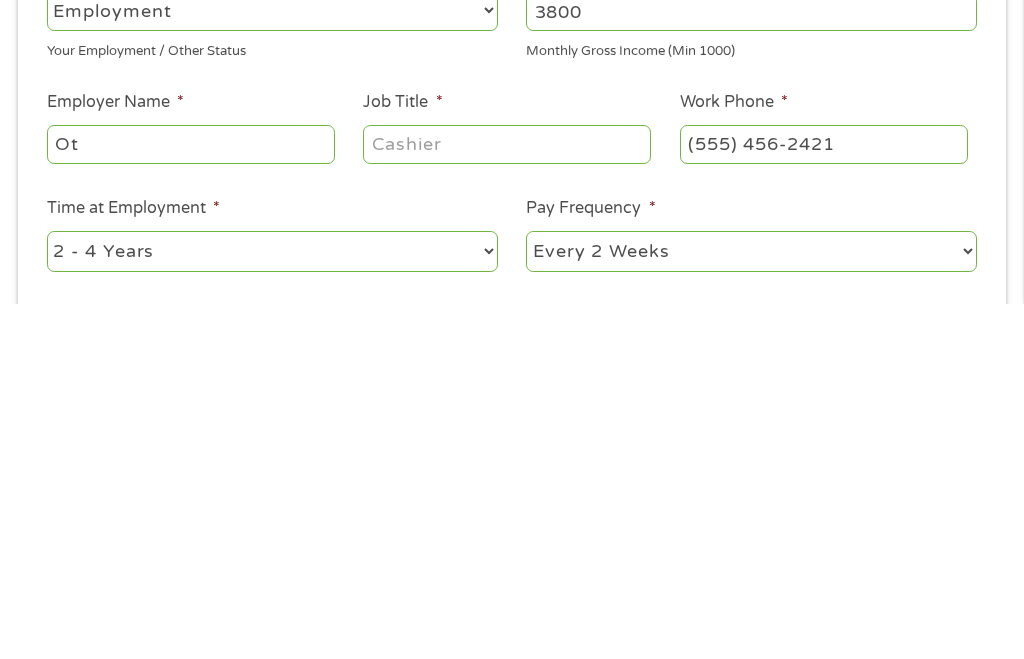 type on "O" 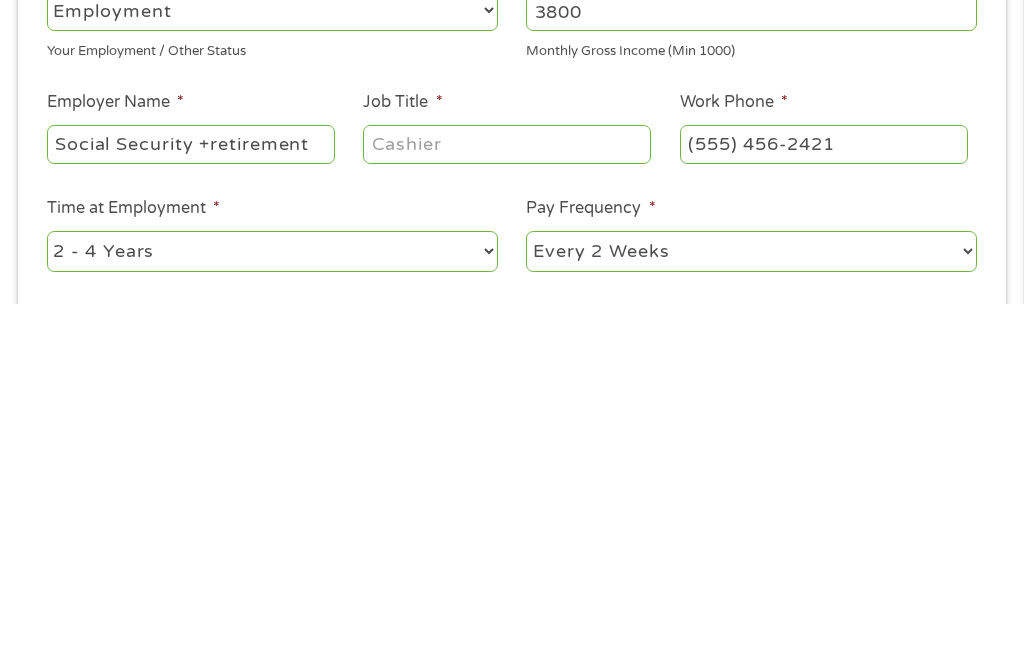 type on "Social Security +retirement" 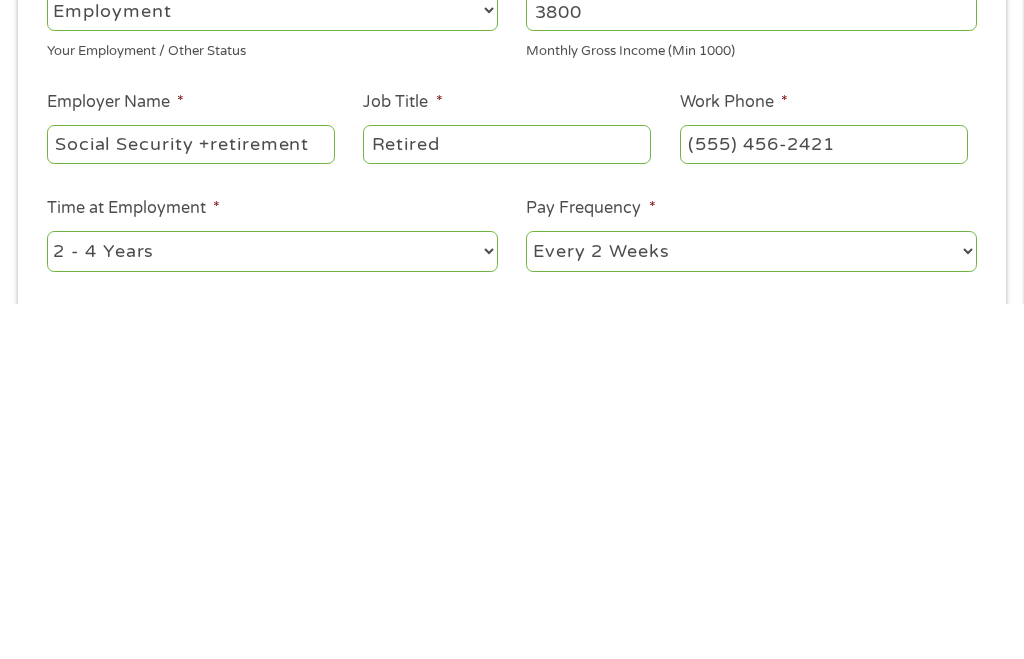 type on "Retired" 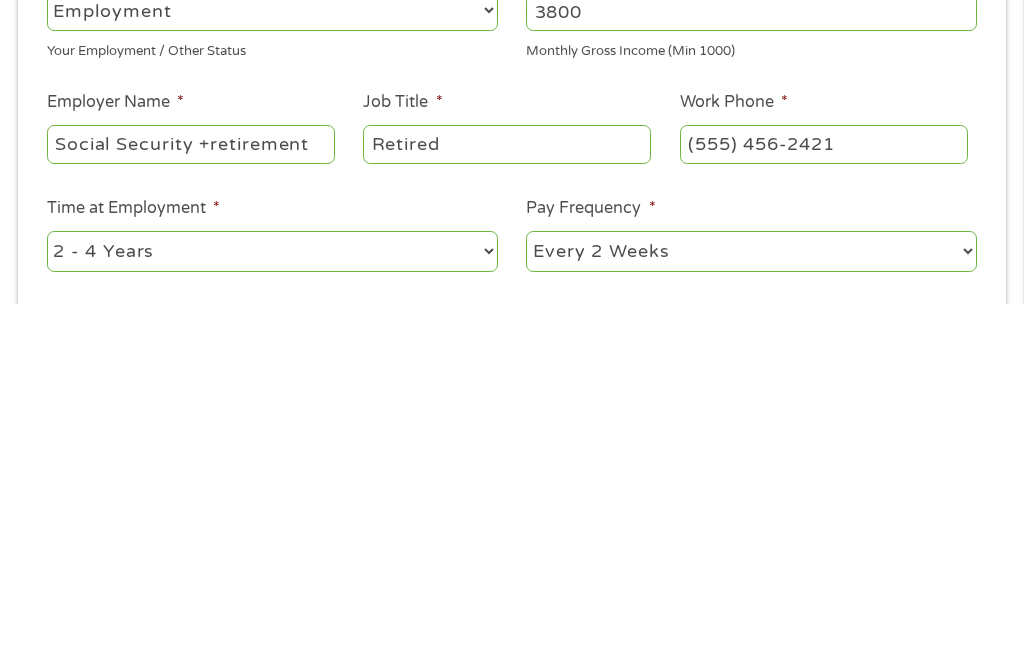 click on "--- Choose one --- 1 Year or less 1 - 2 Years 2 - 4 Years Over 4 Years" at bounding box center [272, 606] 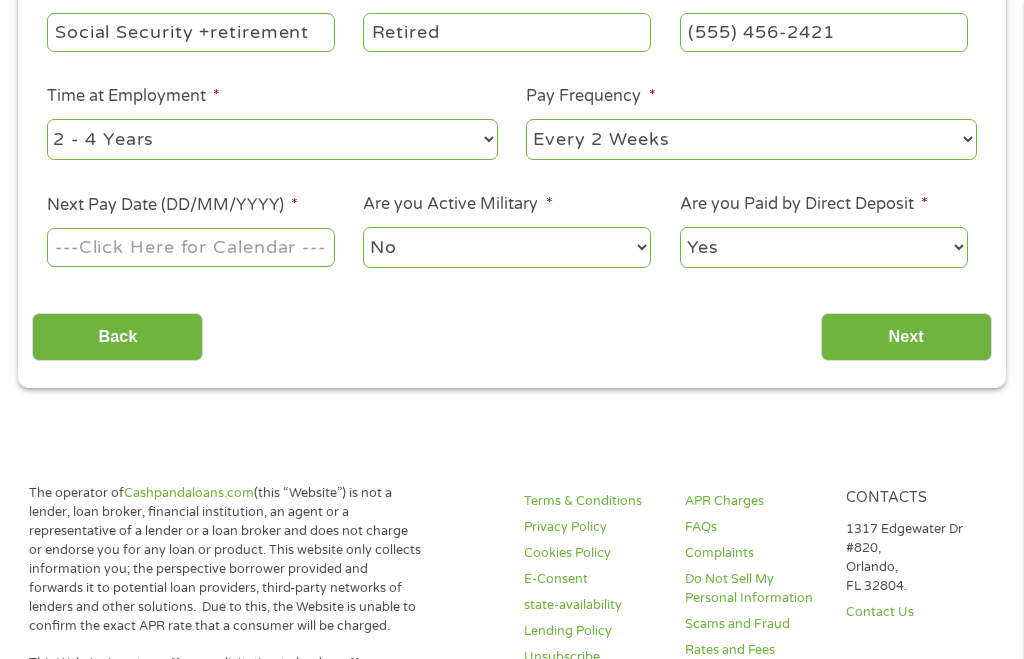 select on "60months" 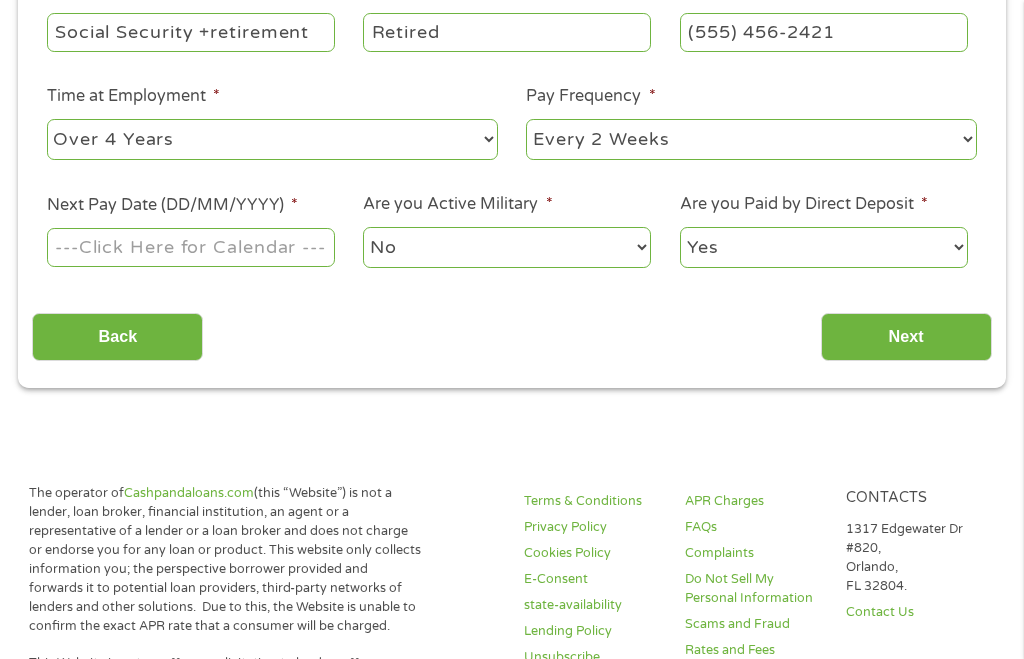 click on "--- Choose one --- Every 2 Weeks Every Week Monthly Semi-Monthly" at bounding box center [751, 139] 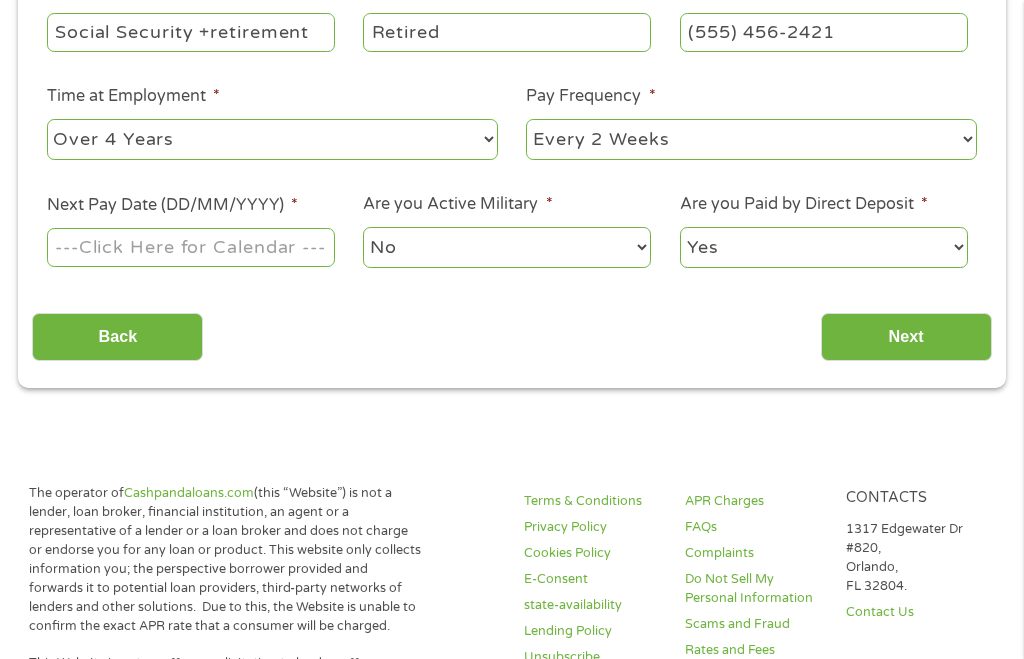 select on "semimonthly" 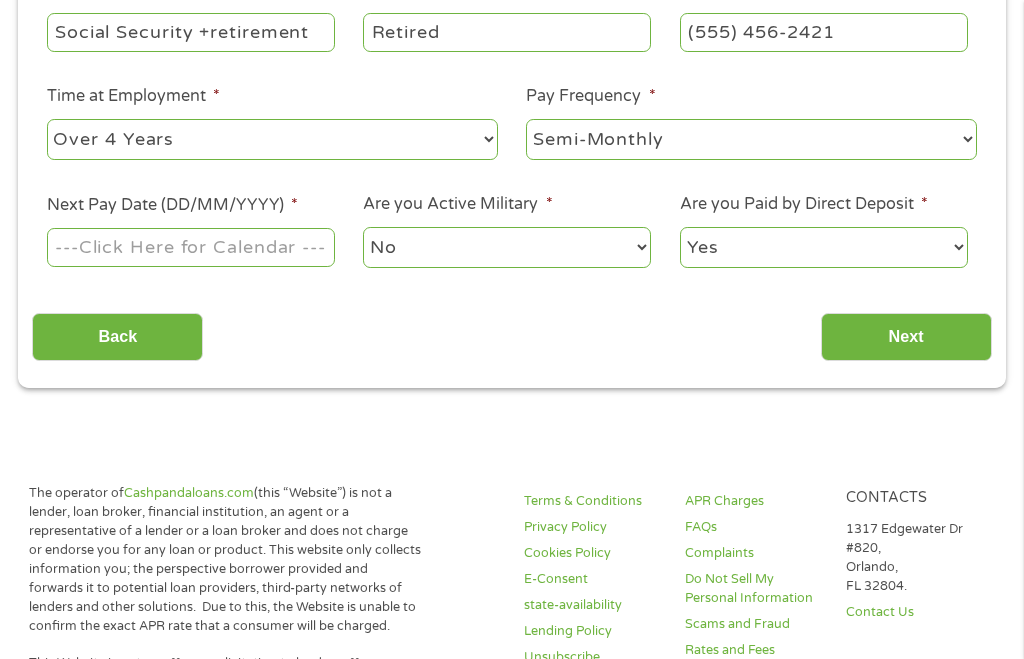 click on "Next Pay Date (DD/MM/YYYY) *" at bounding box center (191, 247) 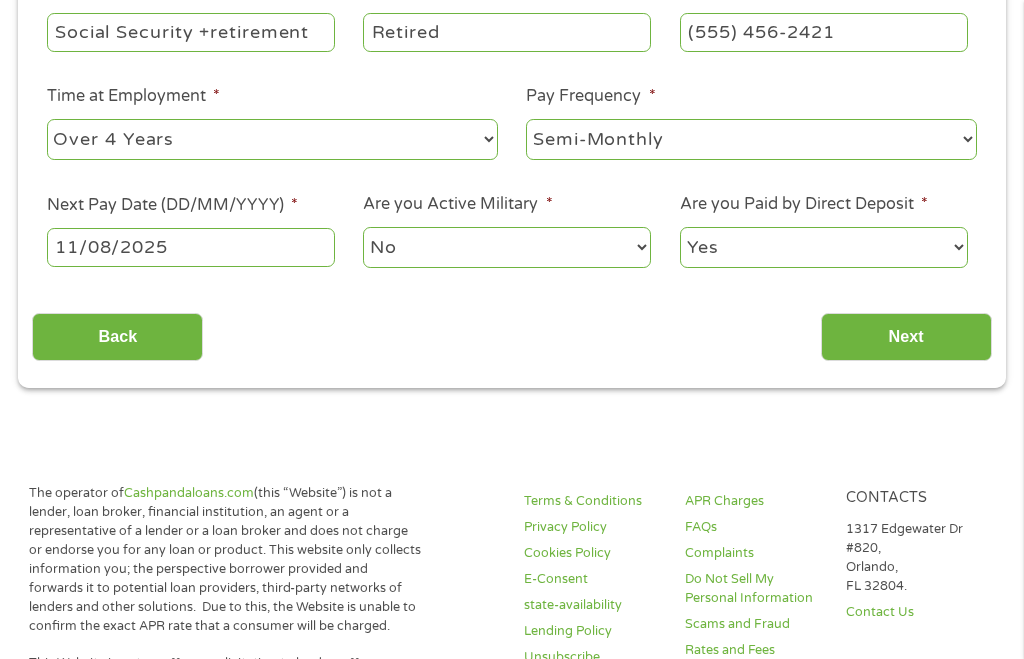 click on "11/08/2025" at bounding box center (191, 247) 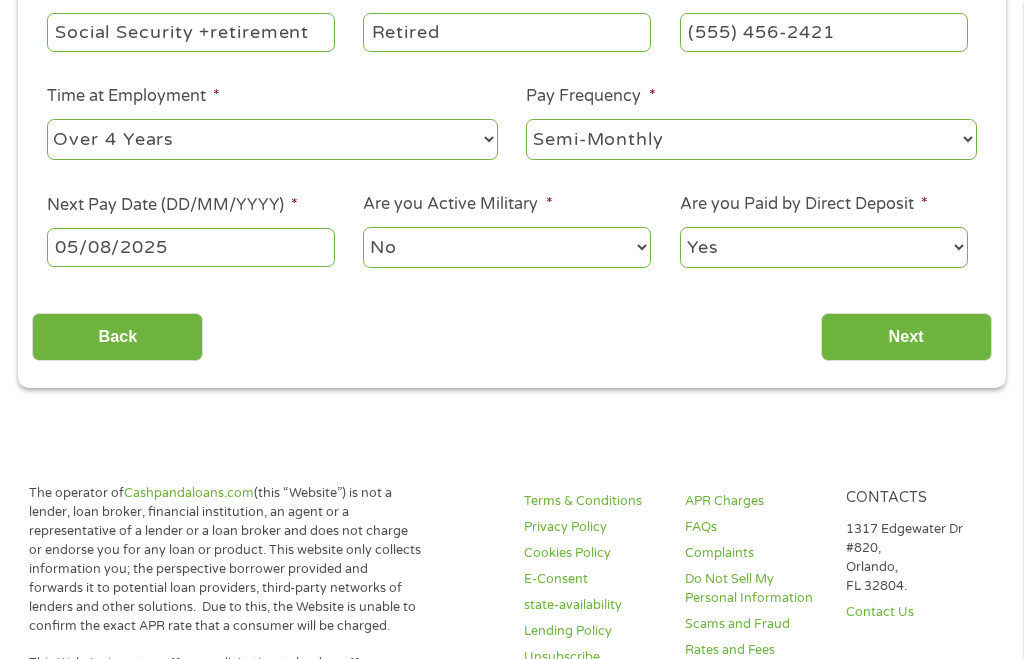 click on "05/08/2025" at bounding box center (191, 247) 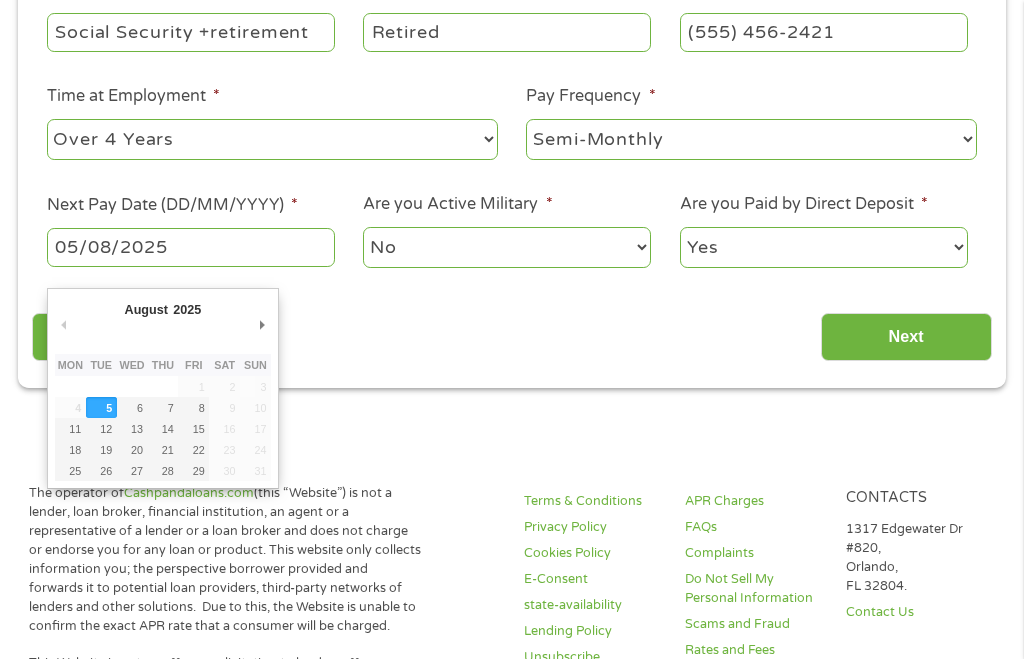 type on "08/08/2025" 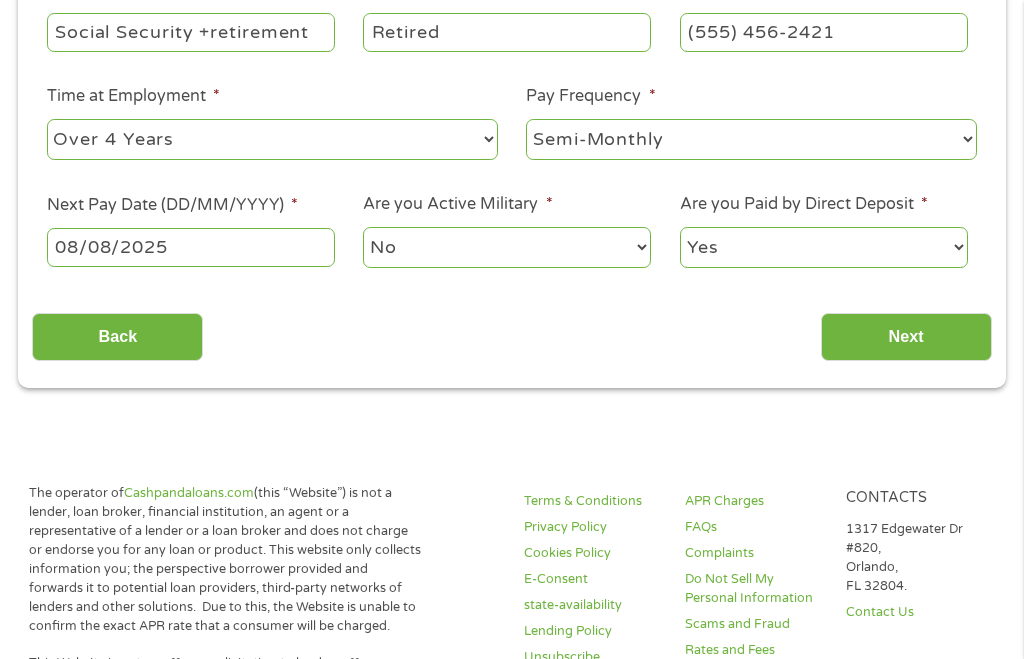 click on "Back" at bounding box center [117, 337] 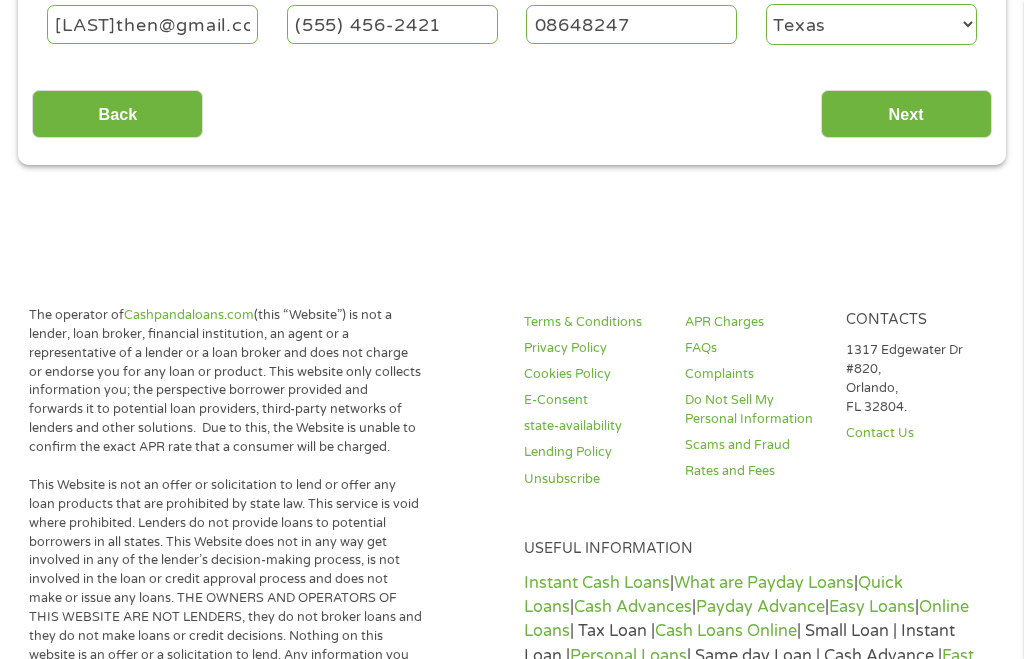 scroll, scrollTop: 296, scrollLeft: 0, axis: vertical 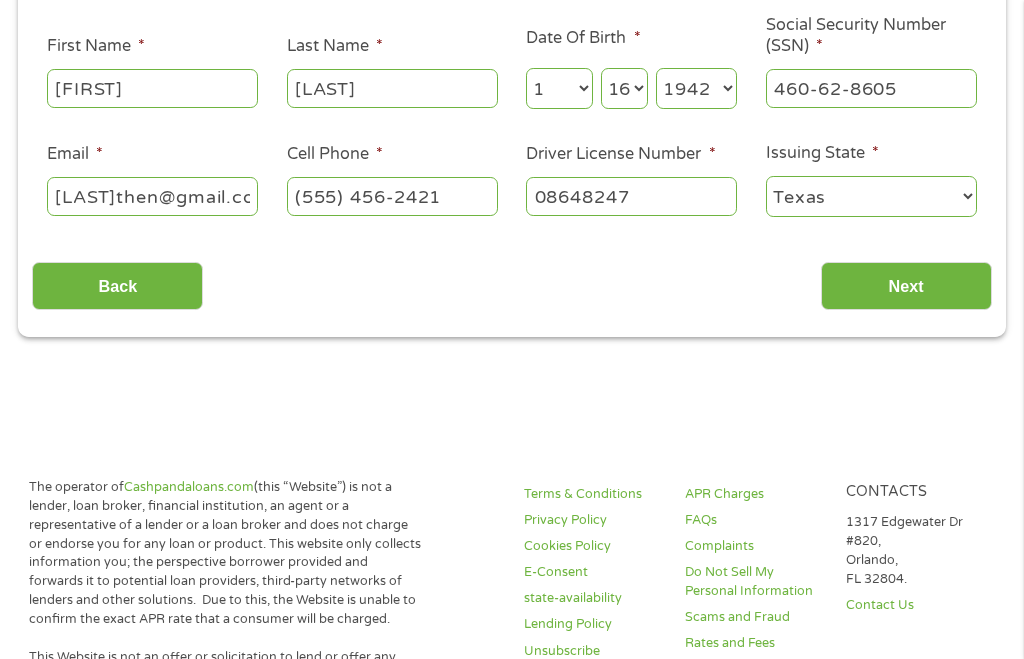 click on "Next" at bounding box center [906, 287] 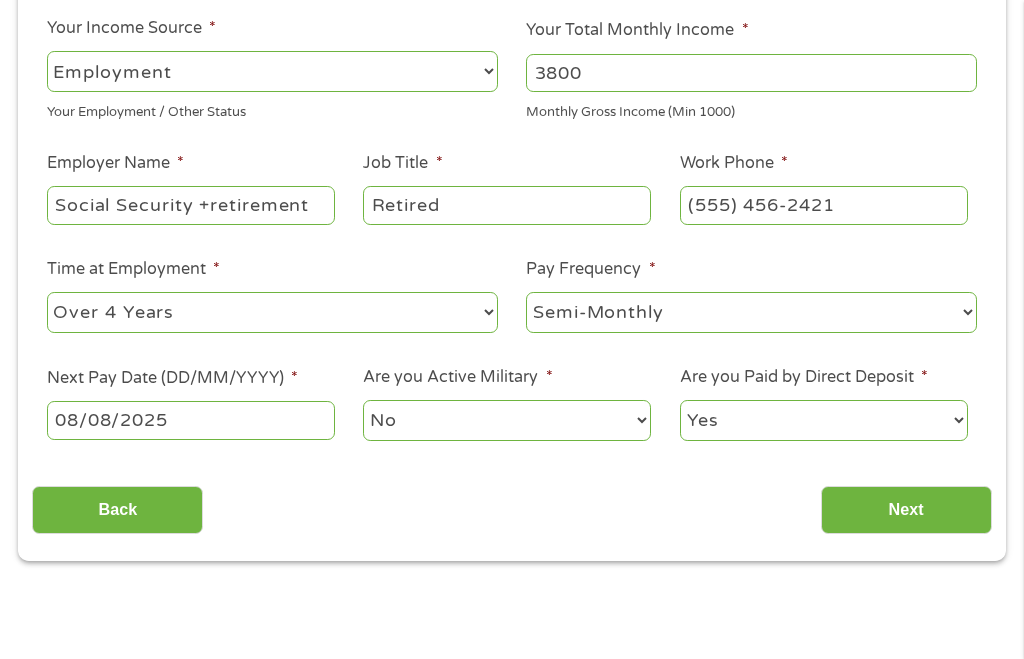 scroll, scrollTop: 8, scrollLeft: 8, axis: both 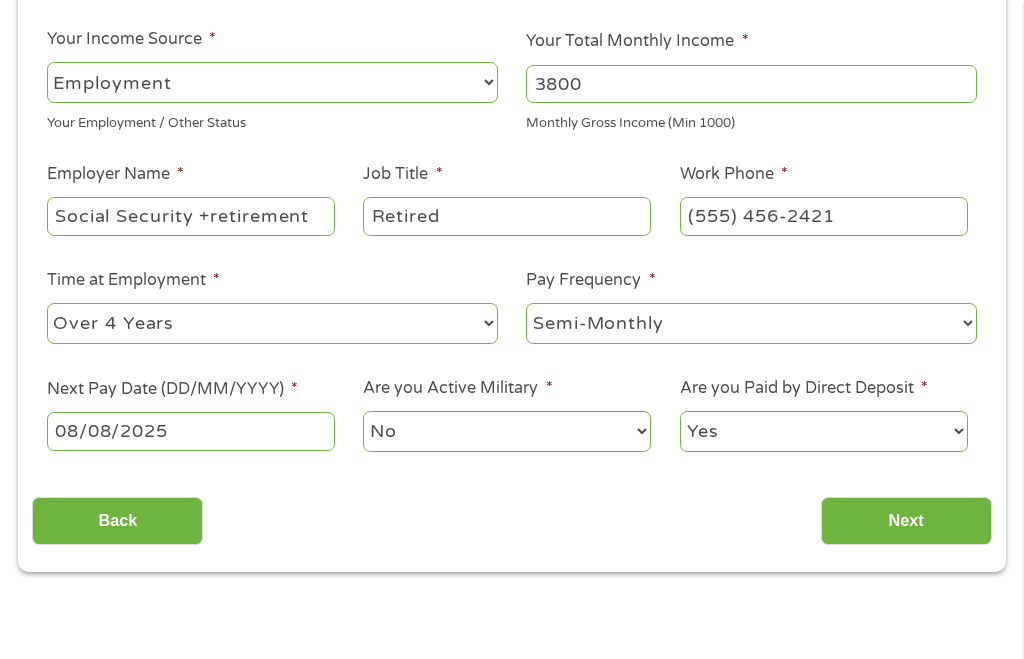 click on "Next" at bounding box center [906, 521] 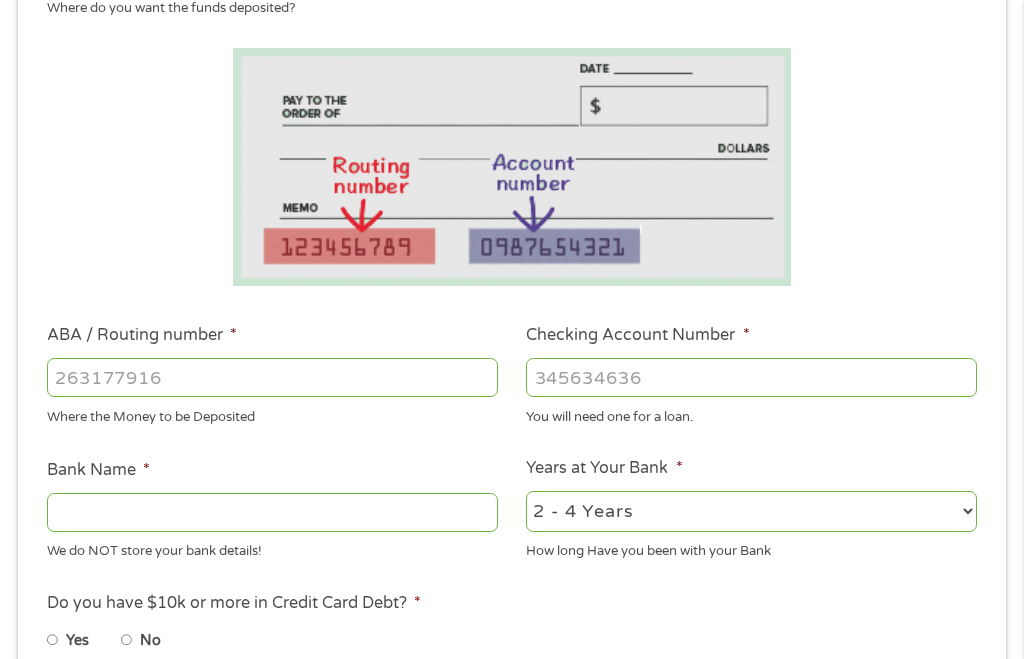 scroll, scrollTop: 8, scrollLeft: 8, axis: both 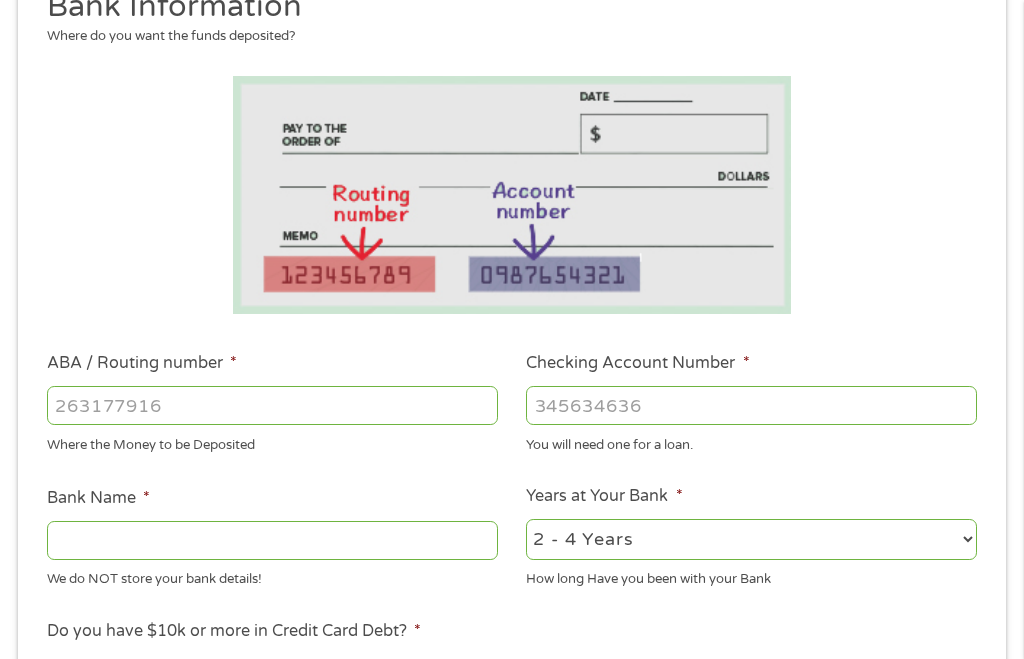 click on "ABA / Routing number *" at bounding box center [272, 405] 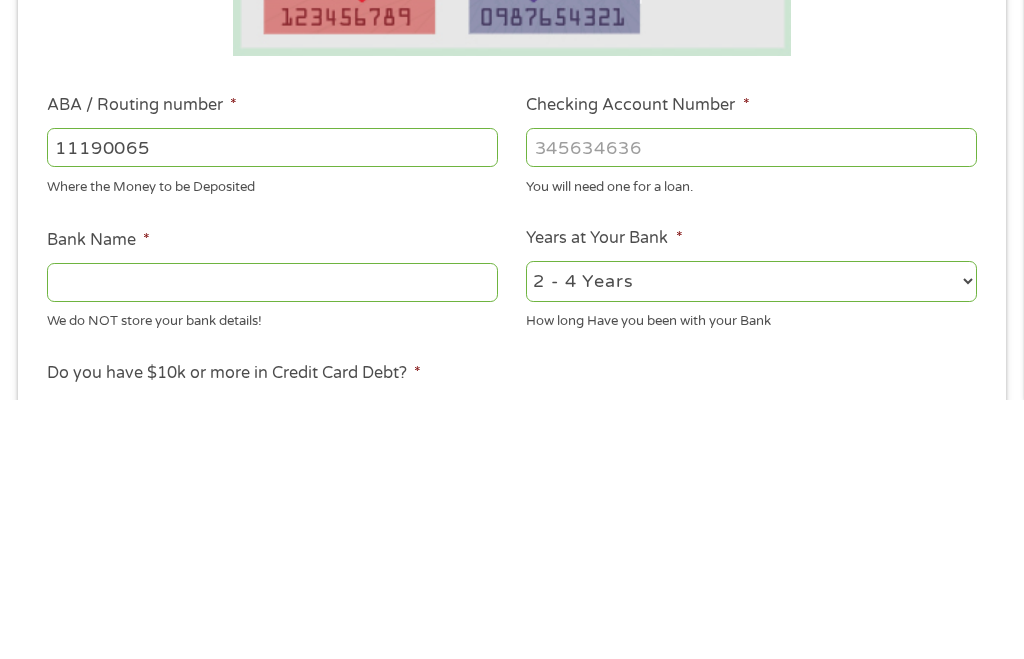 type on "111900659" 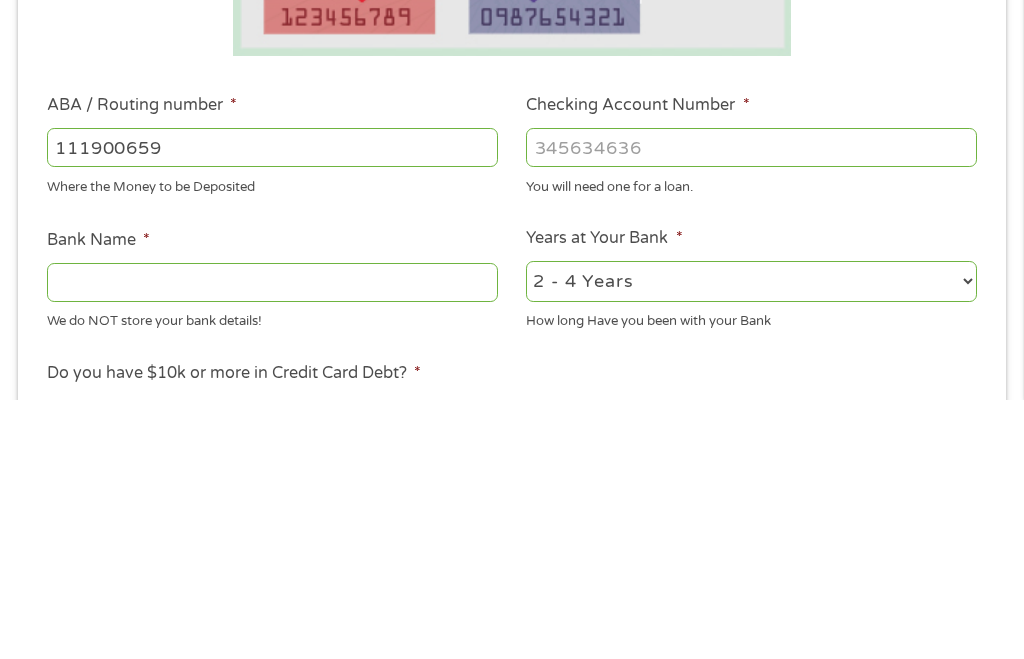 type on "WELLS FARGO BANK" 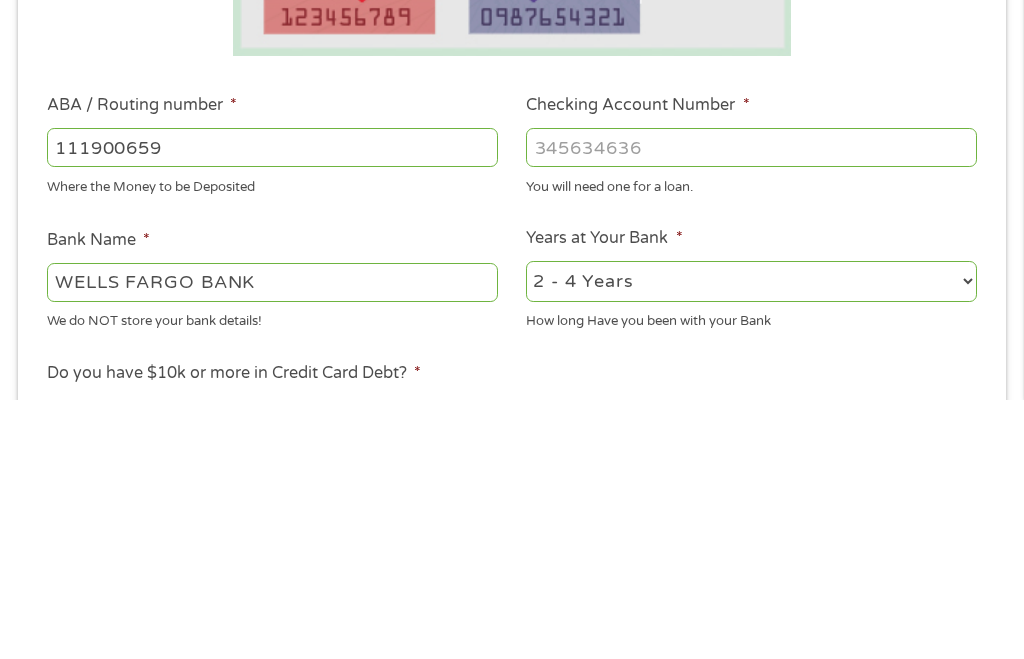 type on "111900659" 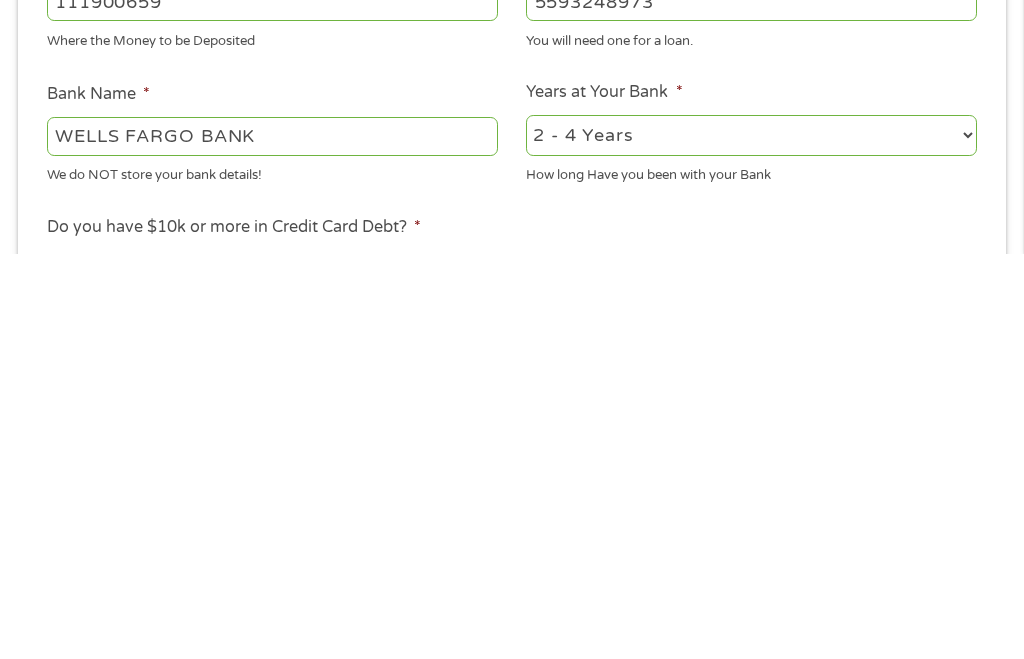 type on "5593248973" 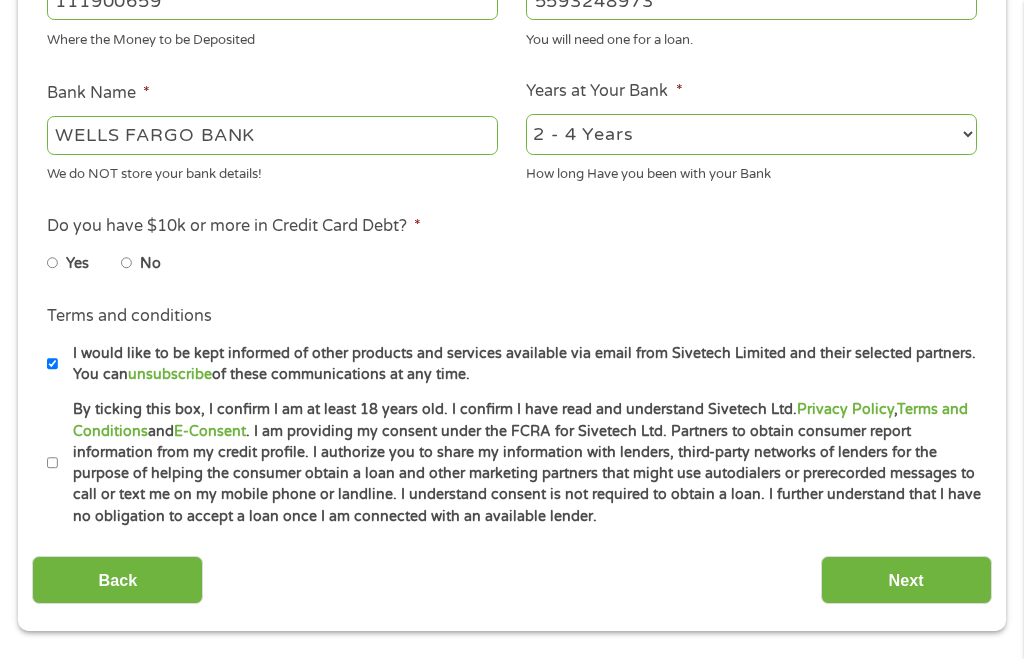 select on "24months" 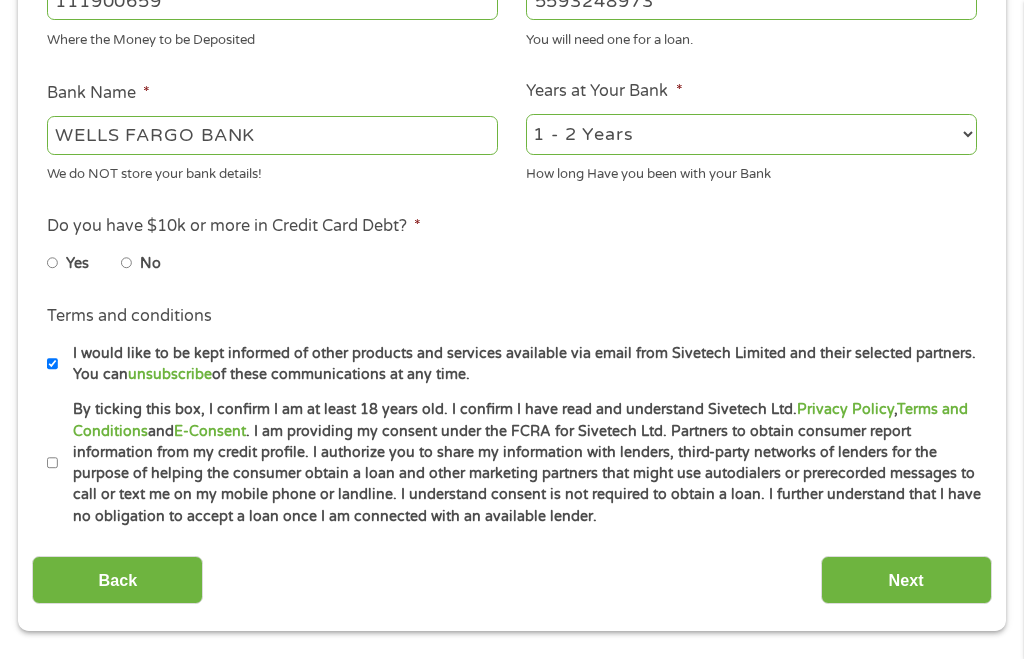 click on "No" at bounding box center [127, 263] 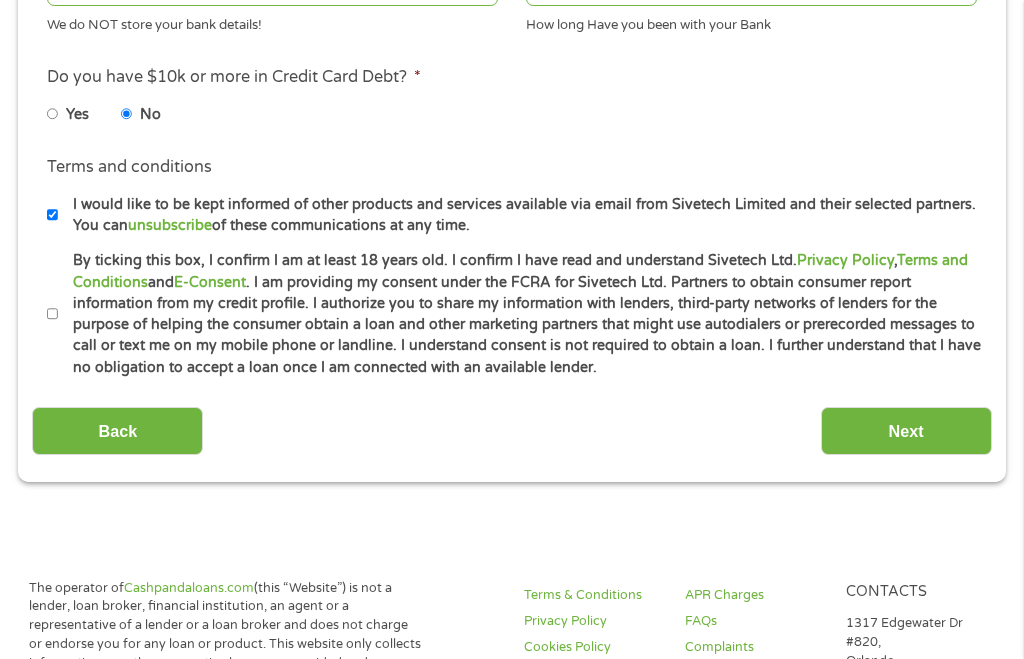 scroll, scrollTop: 874, scrollLeft: 0, axis: vertical 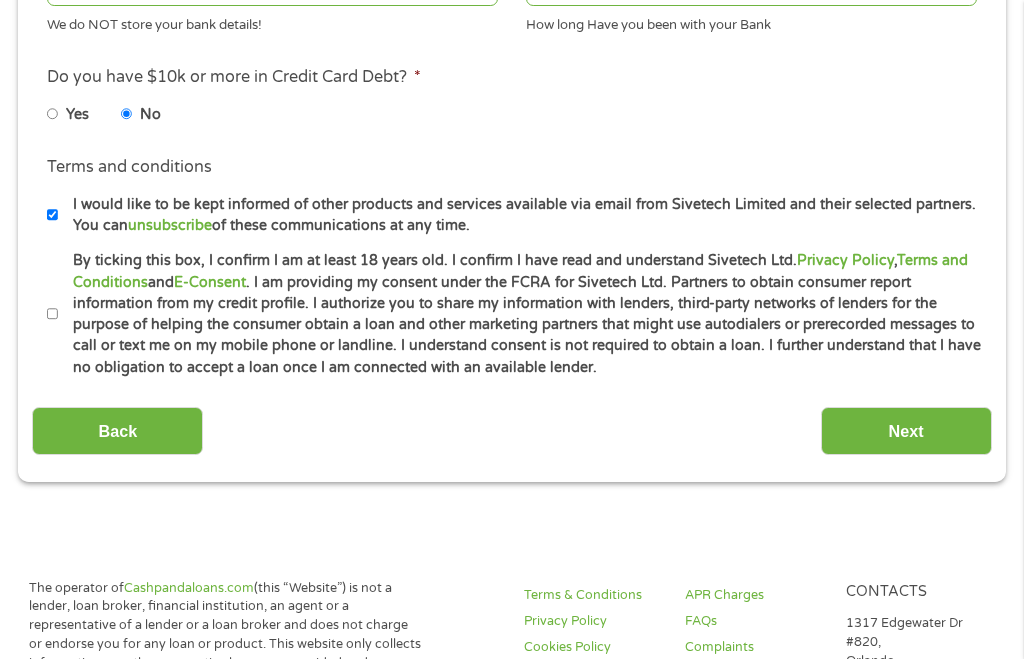 click on "Next" at bounding box center (906, 431) 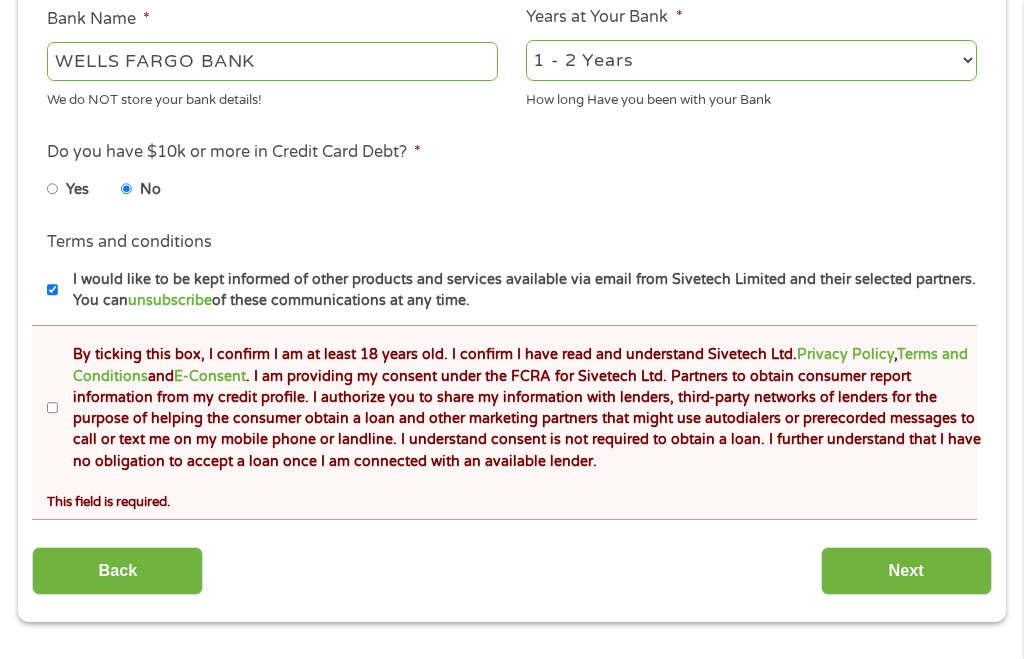 scroll, scrollTop: 8, scrollLeft: 8, axis: both 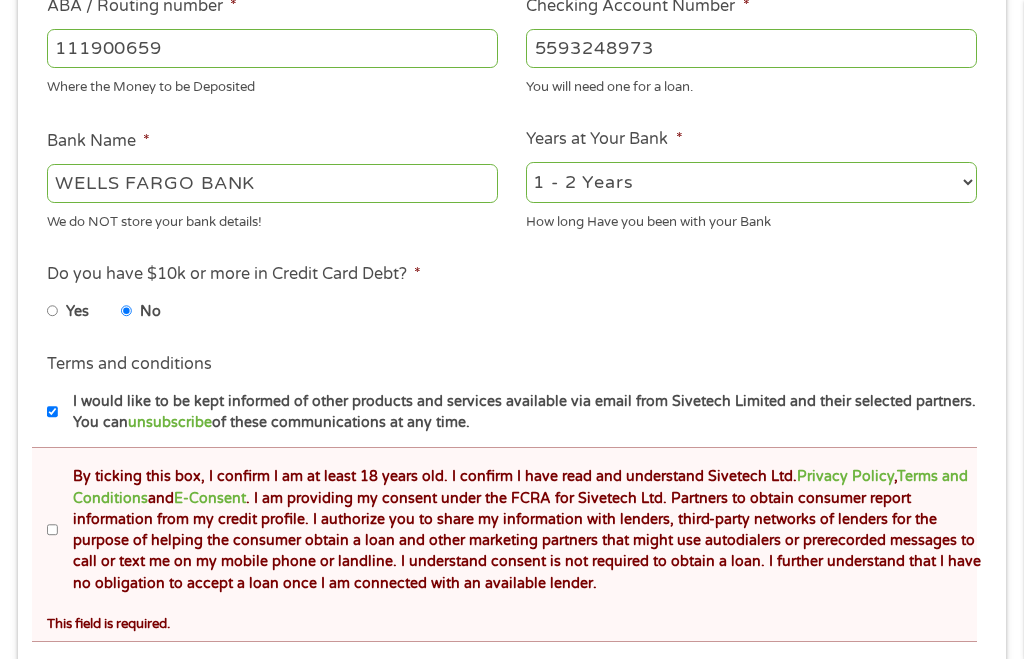 click on "By ticking this box, I confirm I am at least 18 years old. I confirm I have read and understand Sivetech Ltd.  Privacy Policy ,  Terms and Conditions  and  E-Consent . I am providing my consent under the FCRA for Sivetech Ltd. Partners to obtain consumer report information from my credit profile. I authorize you to share my information with lenders, third-party networks of lenders for the purpose of helping the consumer obtain a loan and other marketing partners that might use autodialers or prerecorded messages to call or text me on my mobile phone or landline. I understand consent is not required to obtain a loan. I further understand that I have no obligation to accept a loan once I am connected with an available lender." at bounding box center (53, 531) 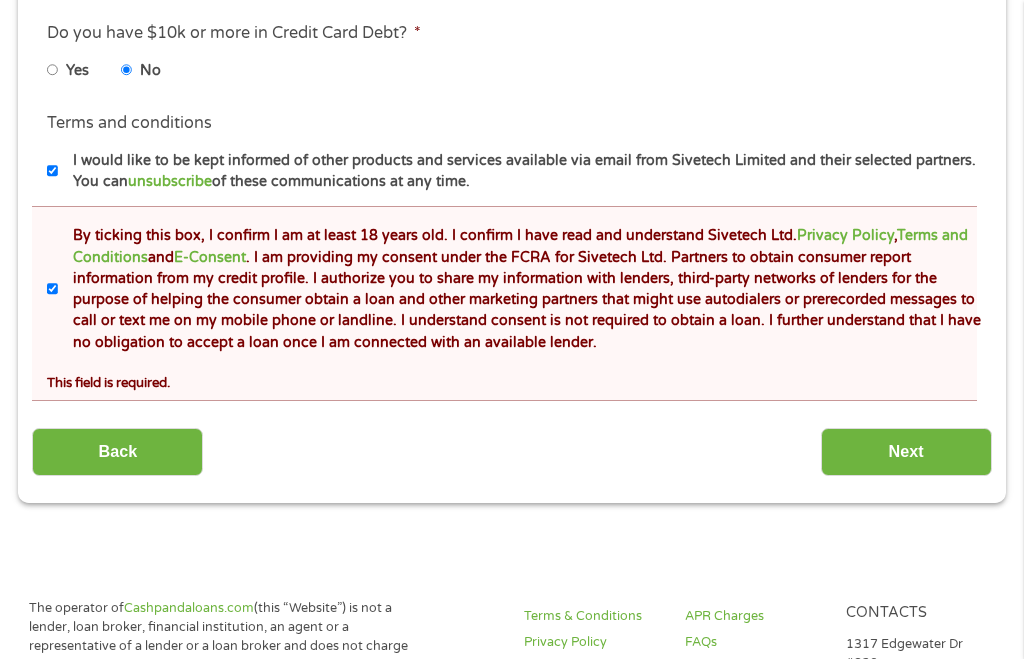 scroll, scrollTop: 1118, scrollLeft: 0, axis: vertical 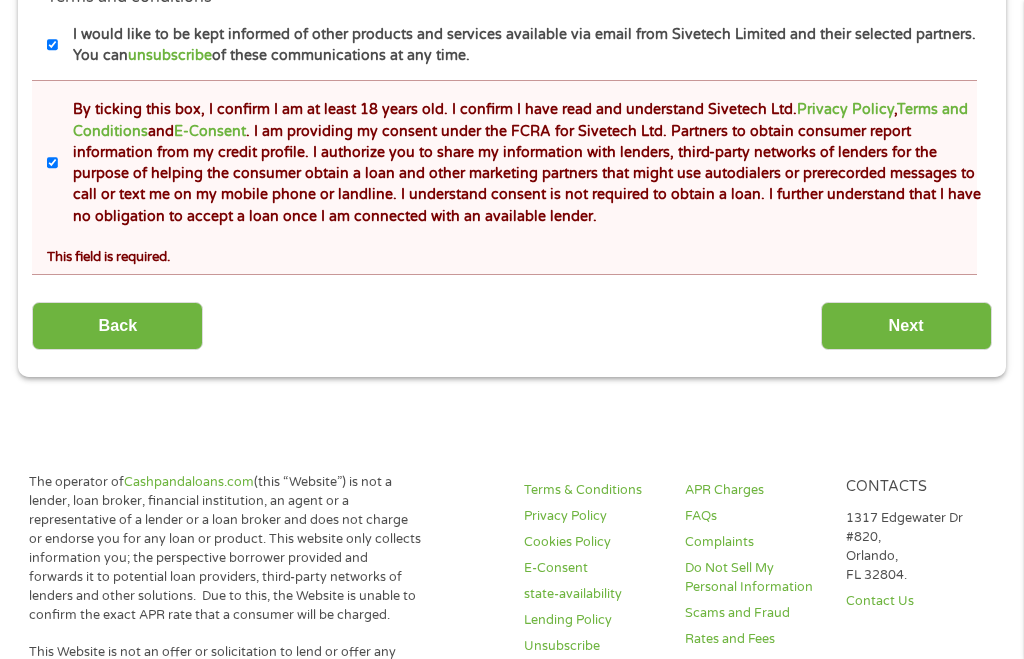 click on "Next" at bounding box center [906, 327] 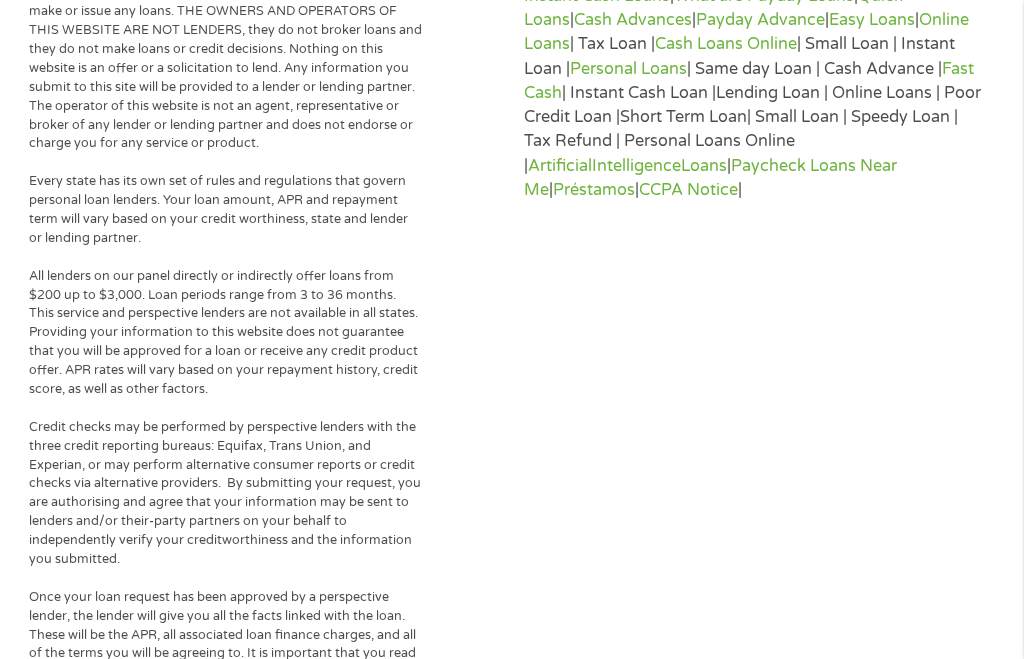 scroll, scrollTop: 782, scrollLeft: 0, axis: vertical 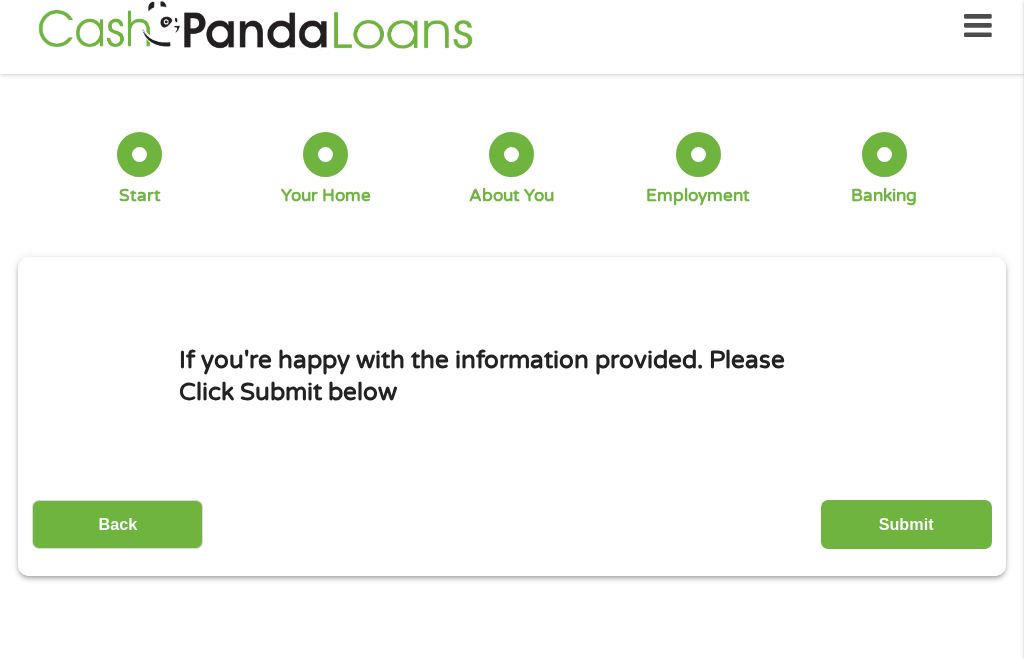 click on "Submit" at bounding box center [906, 524] 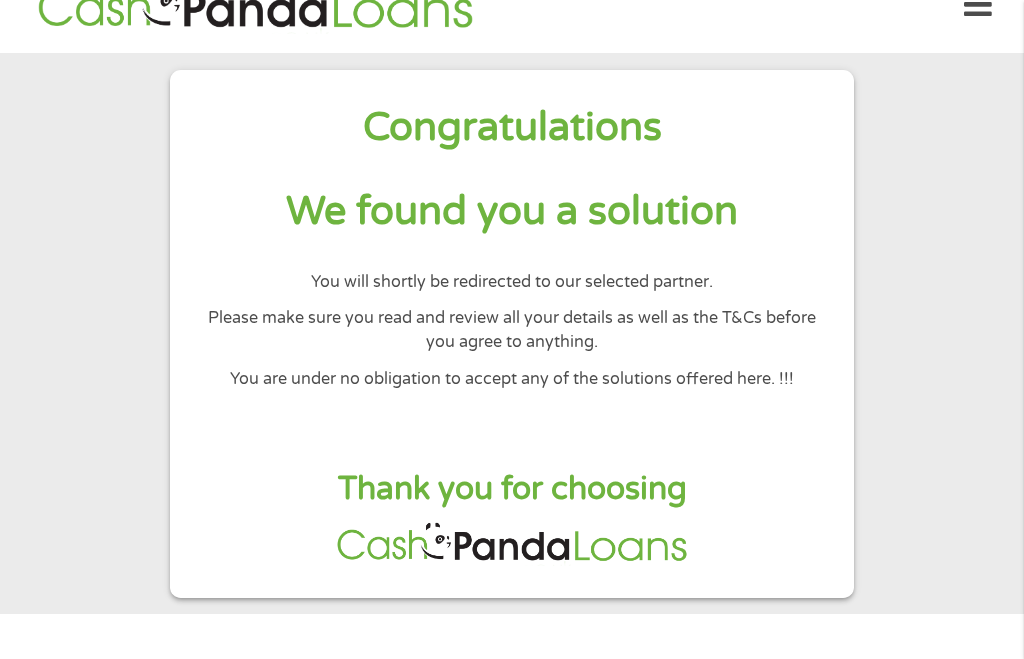scroll, scrollTop: 0, scrollLeft: 0, axis: both 